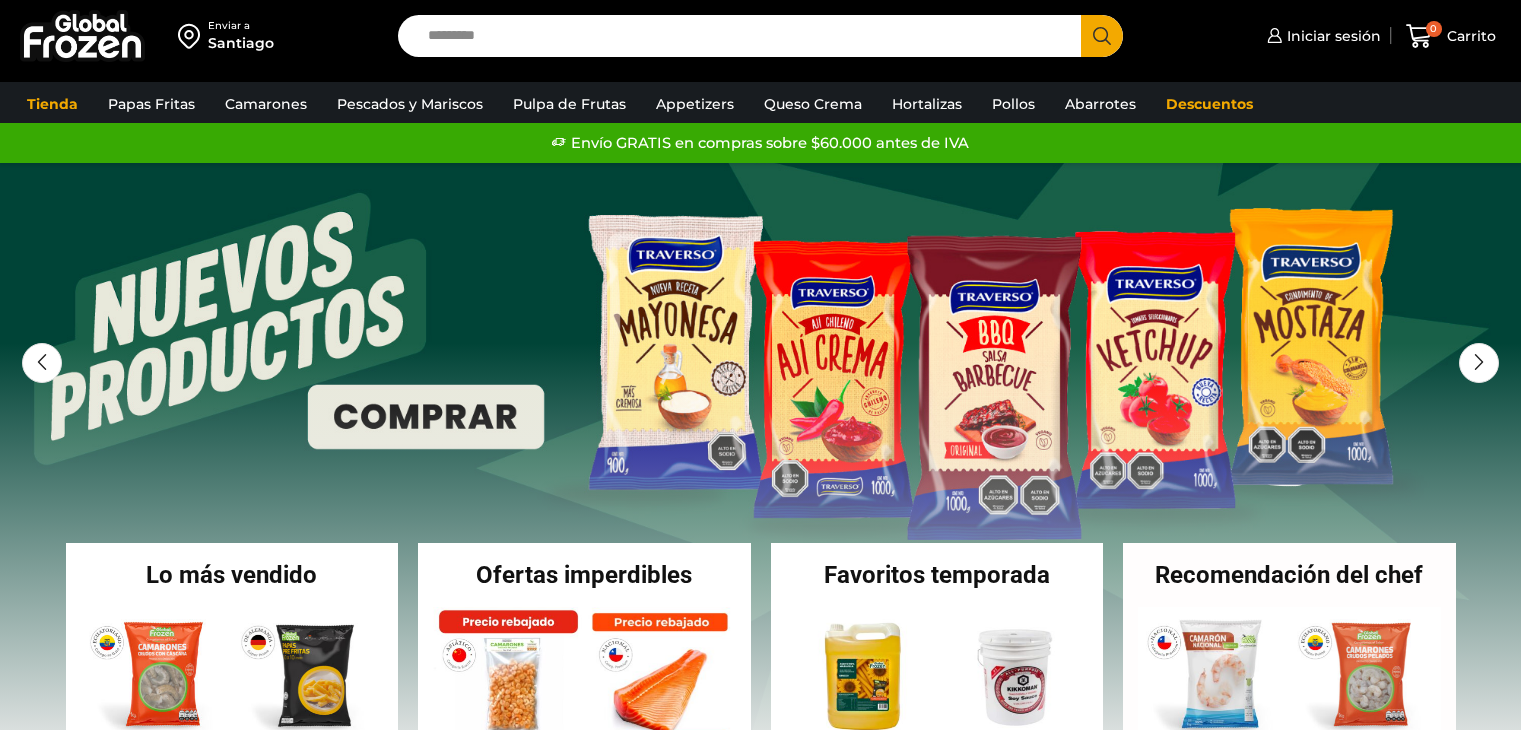 scroll, scrollTop: 0, scrollLeft: 0, axis: both 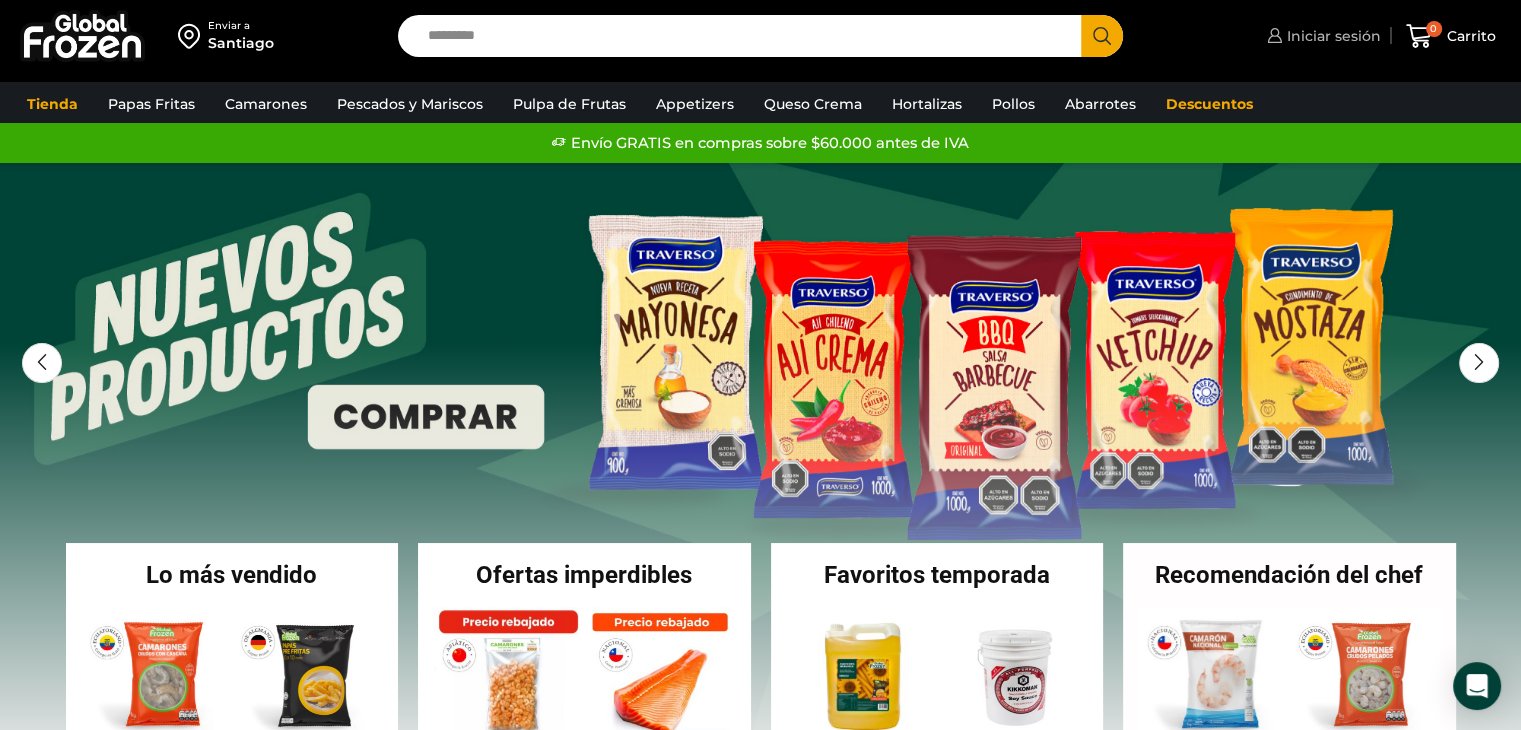 click on "Iniciar sesión" at bounding box center [1331, 36] 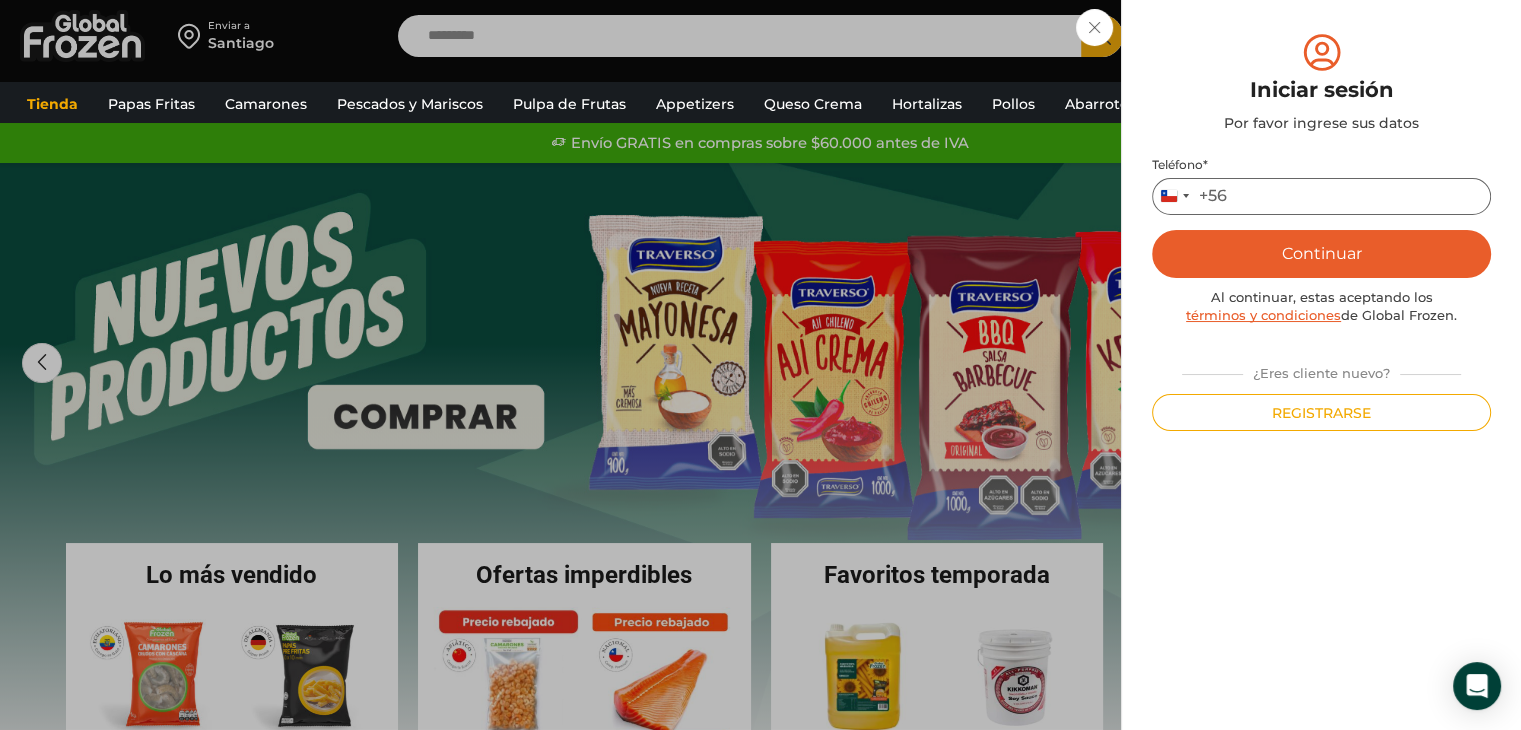 click on "Teléfono
*" at bounding box center [1321, 196] 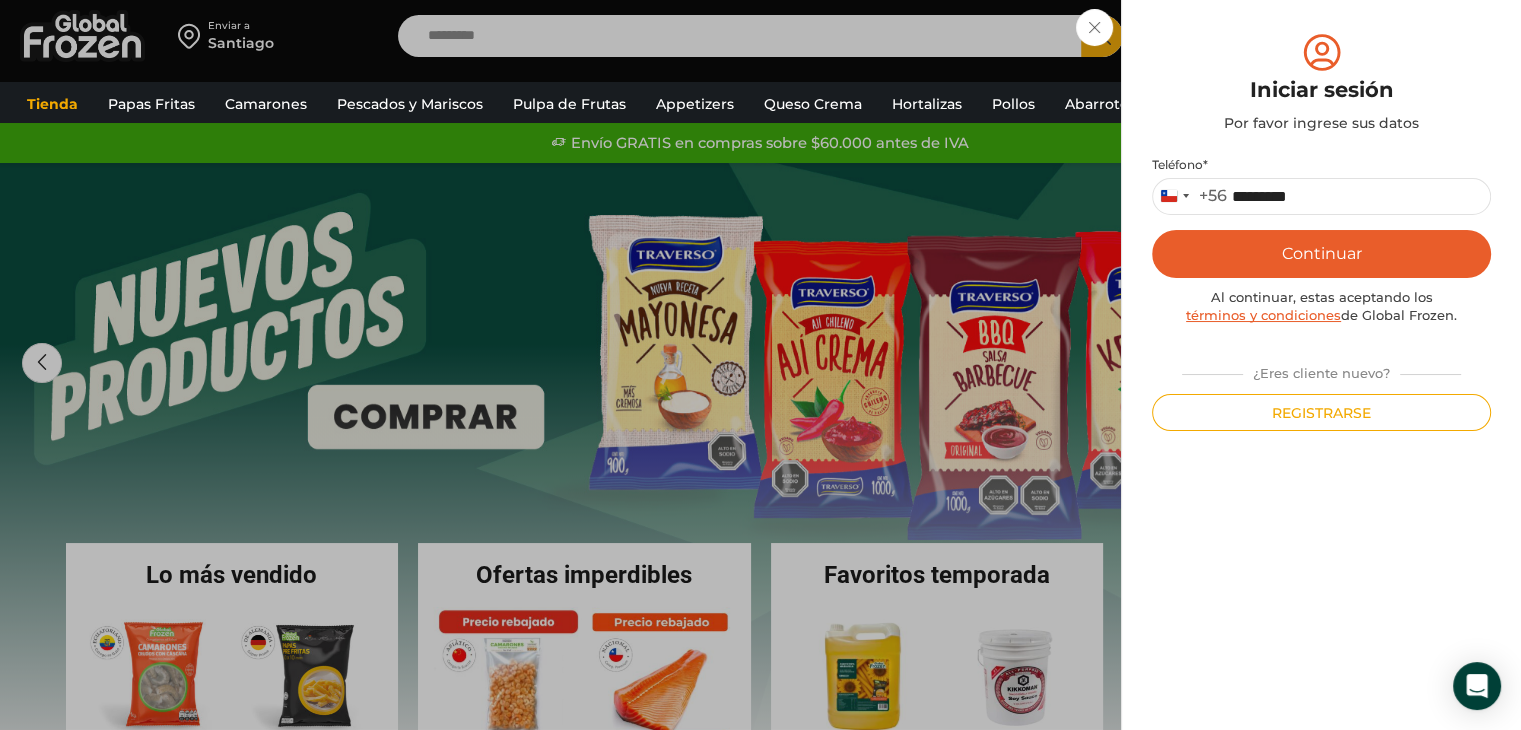click on "Continuar" at bounding box center [1321, 254] 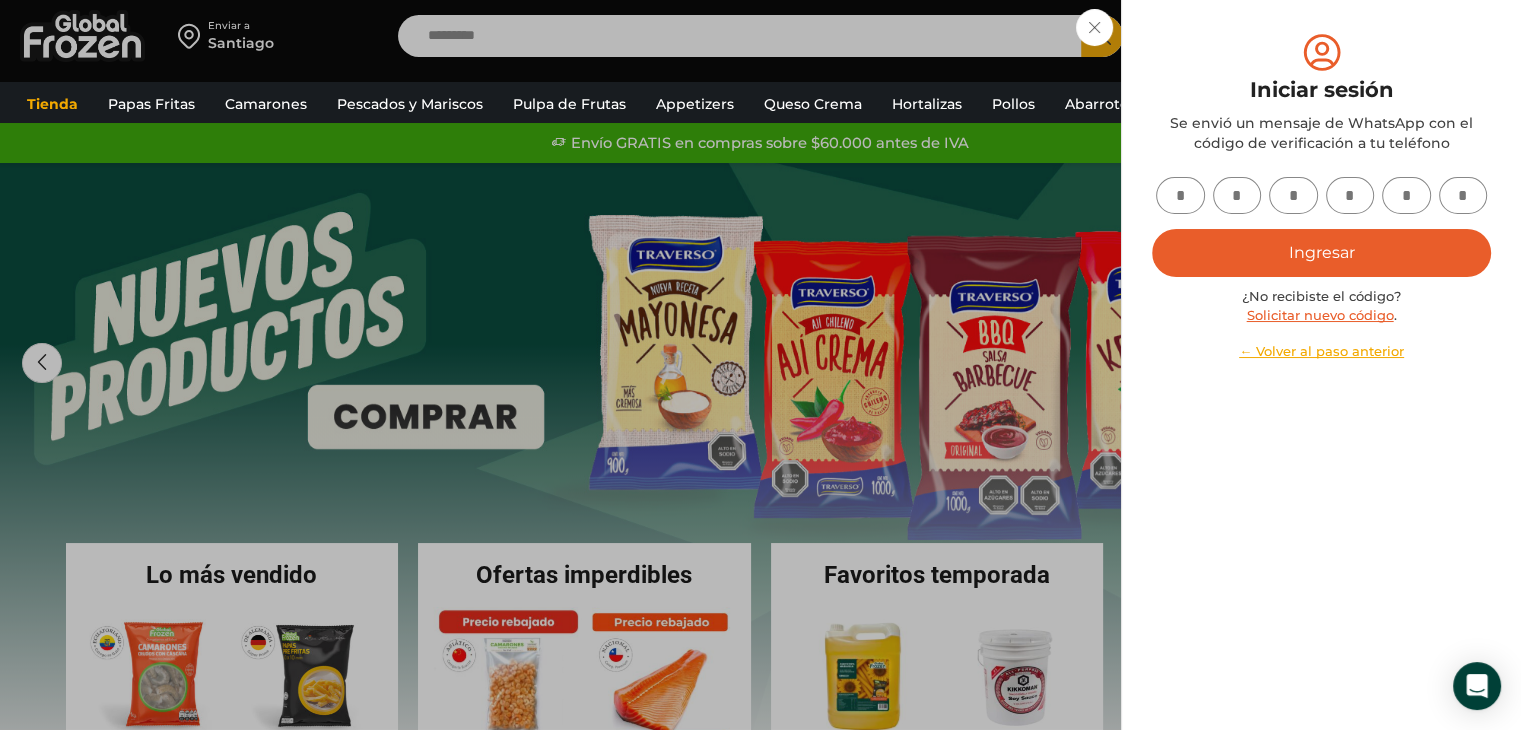 click at bounding box center (1180, 195) 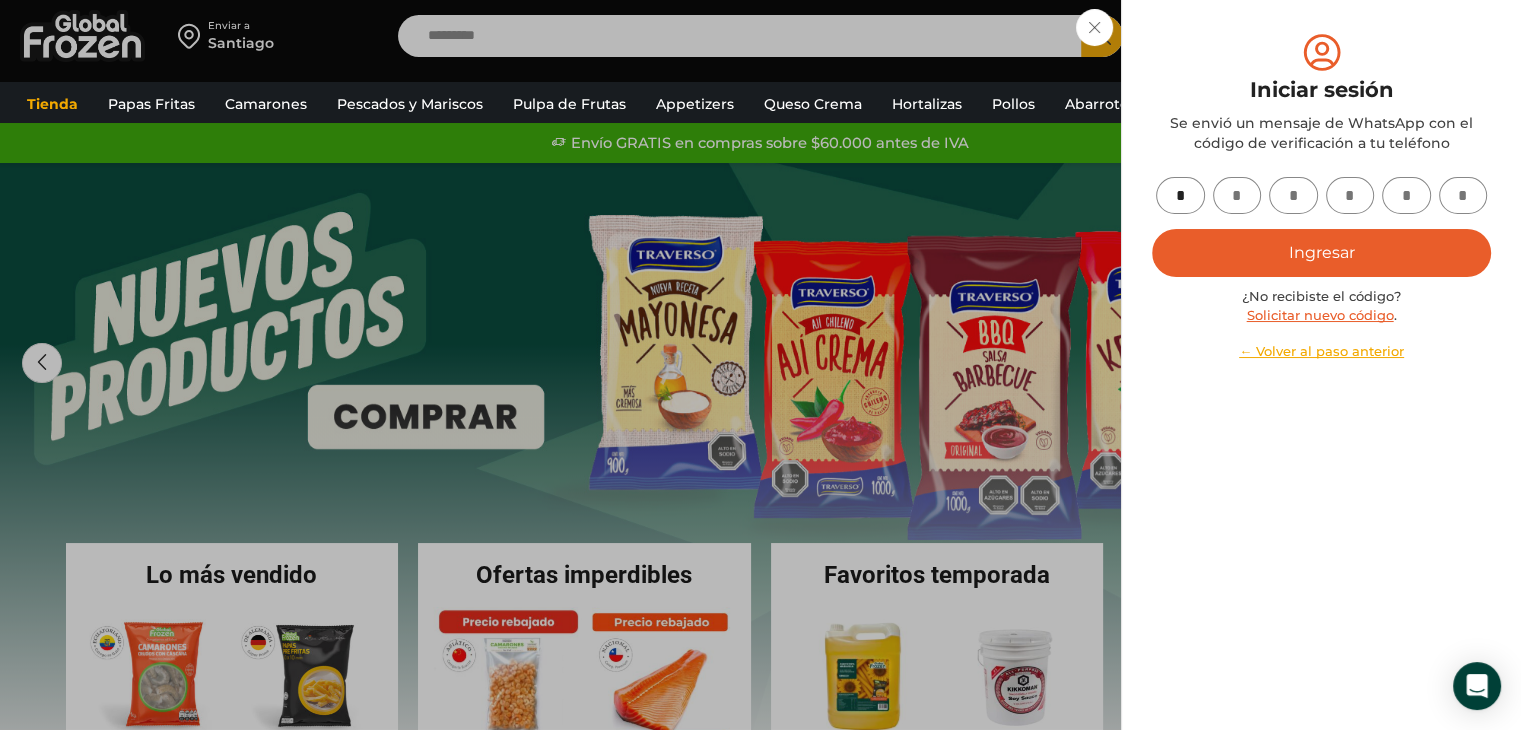 type on "*" 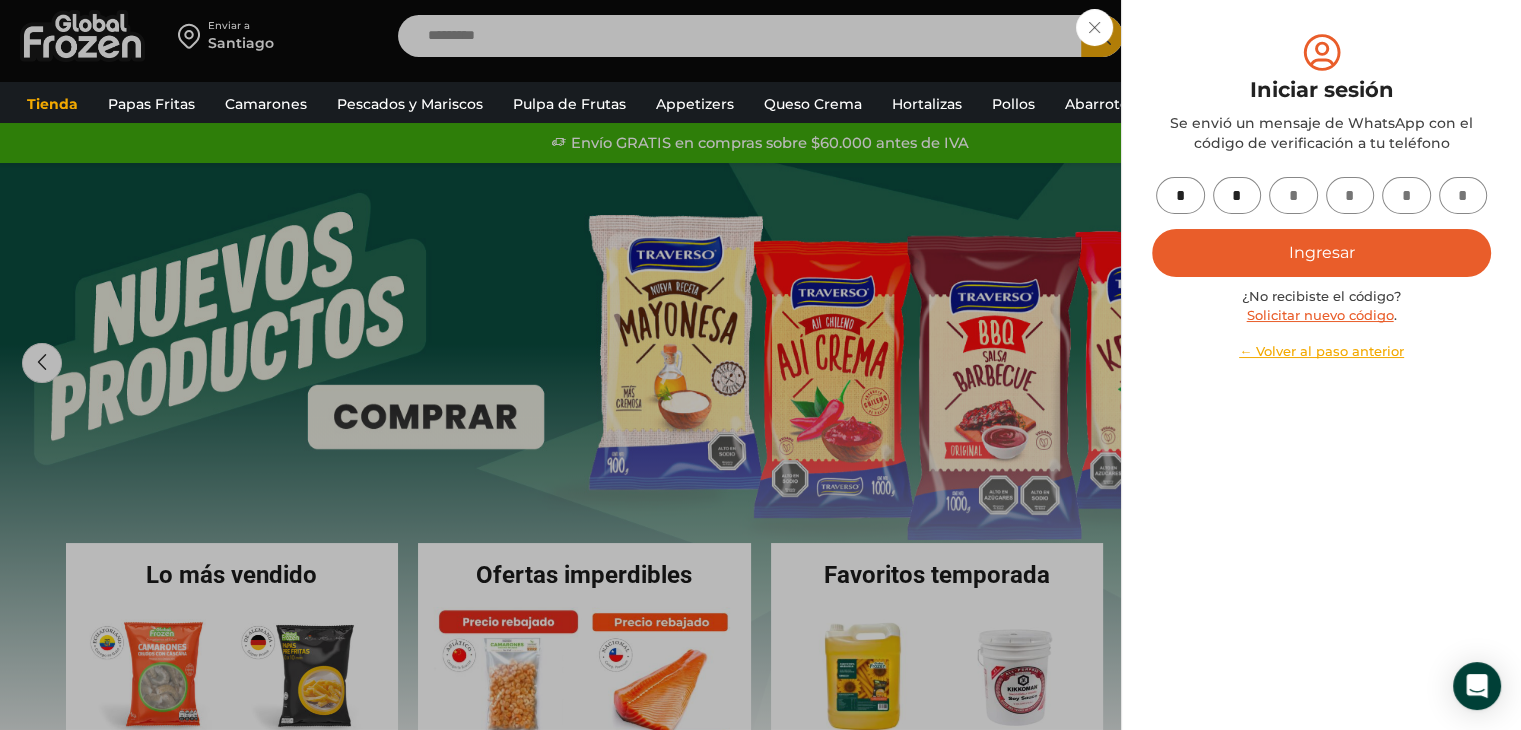 type on "*" 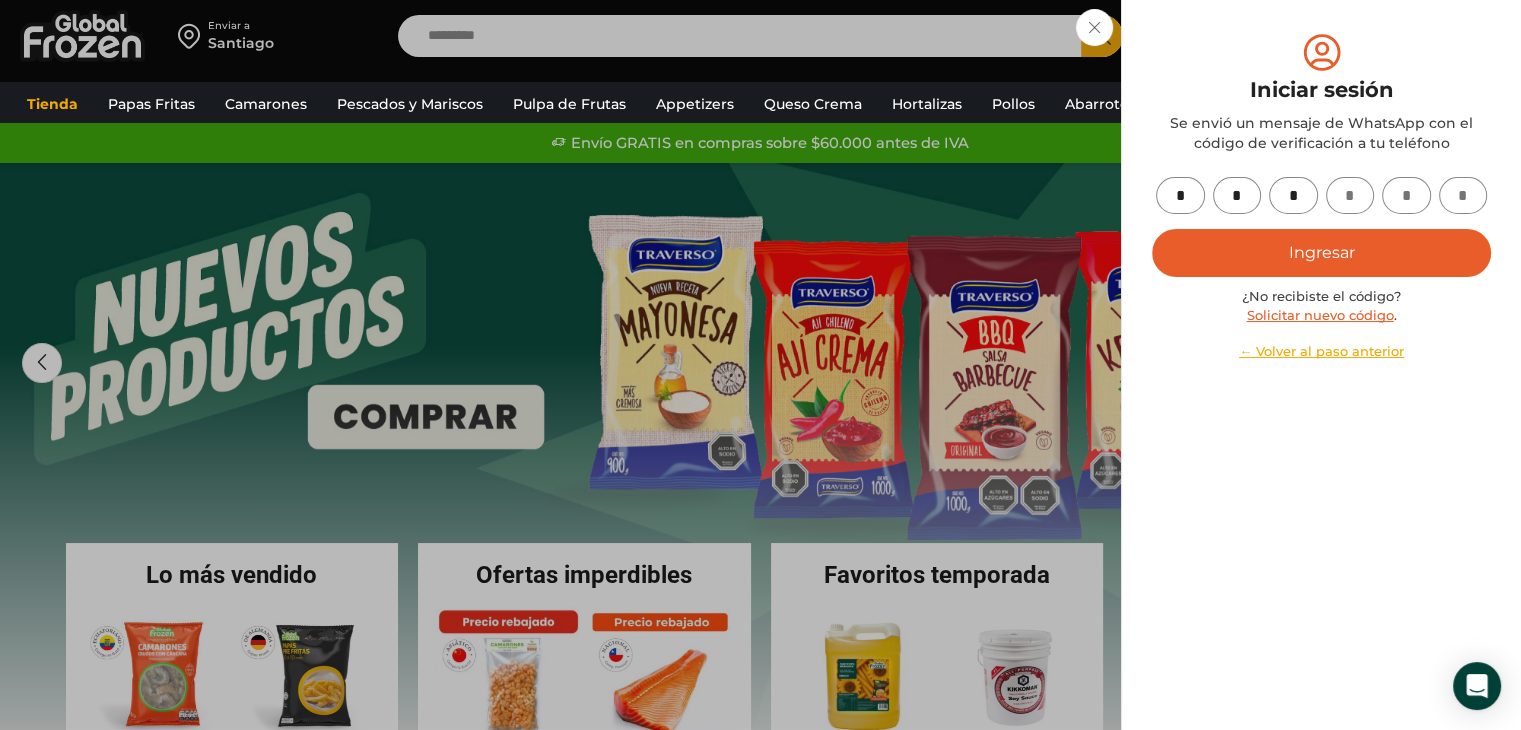 type on "*" 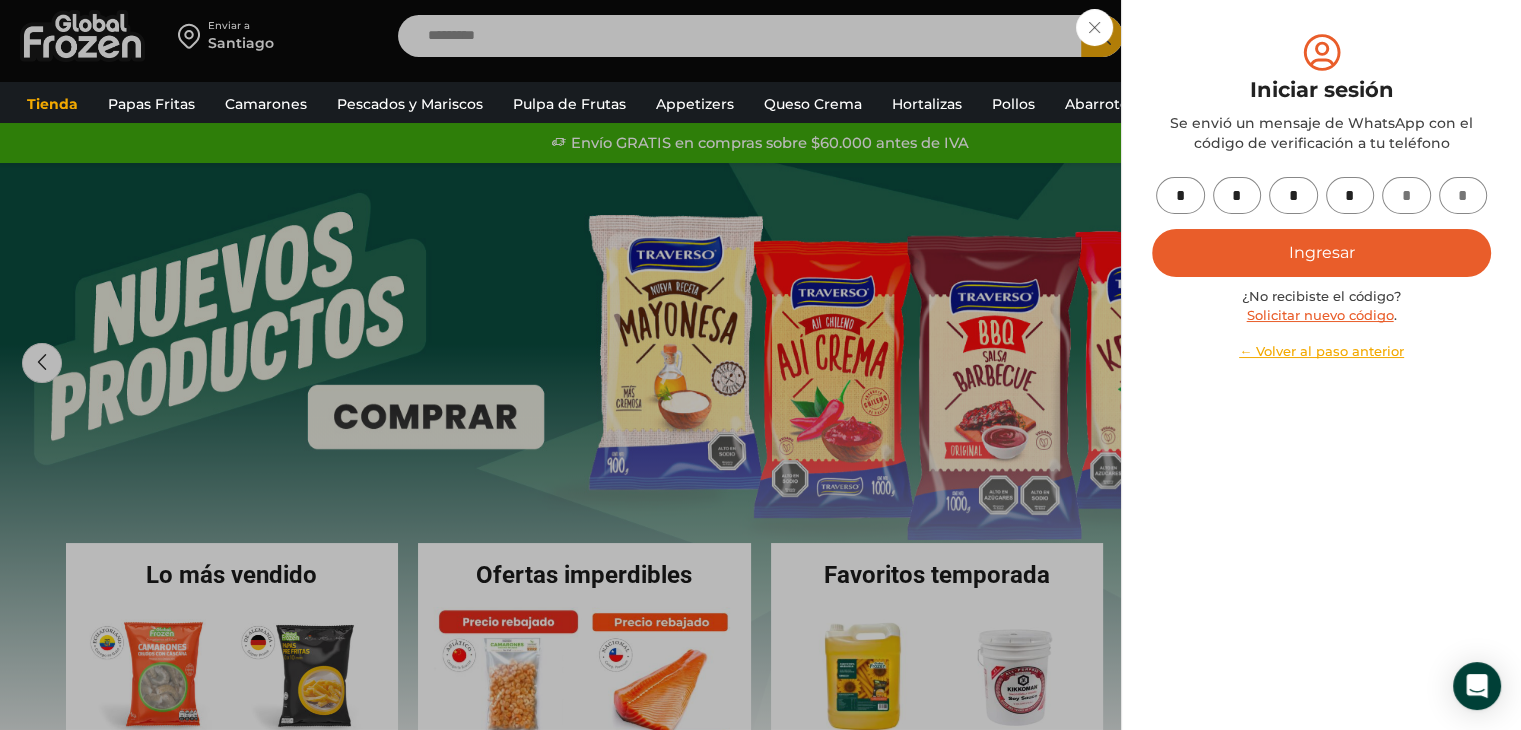 type on "*" 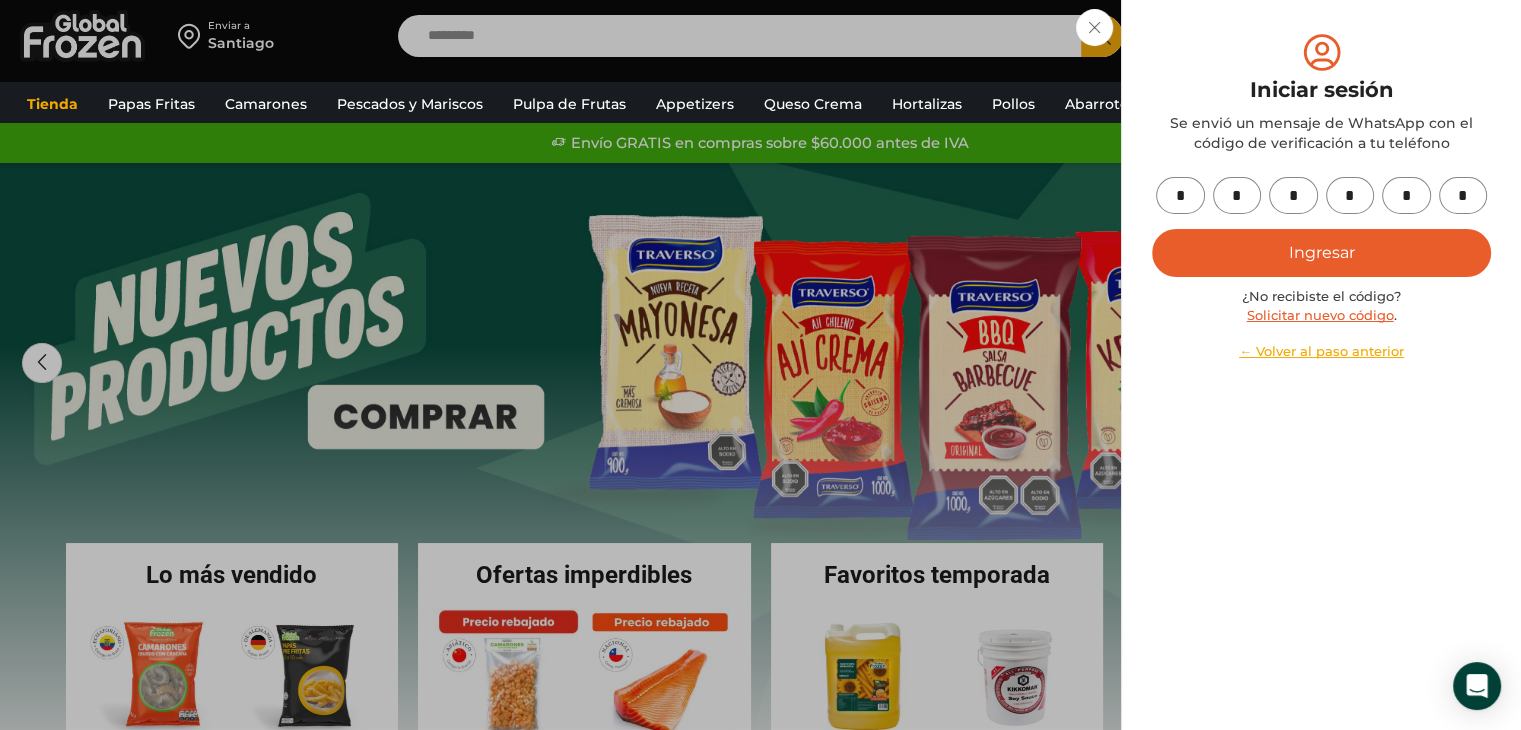 type on "*" 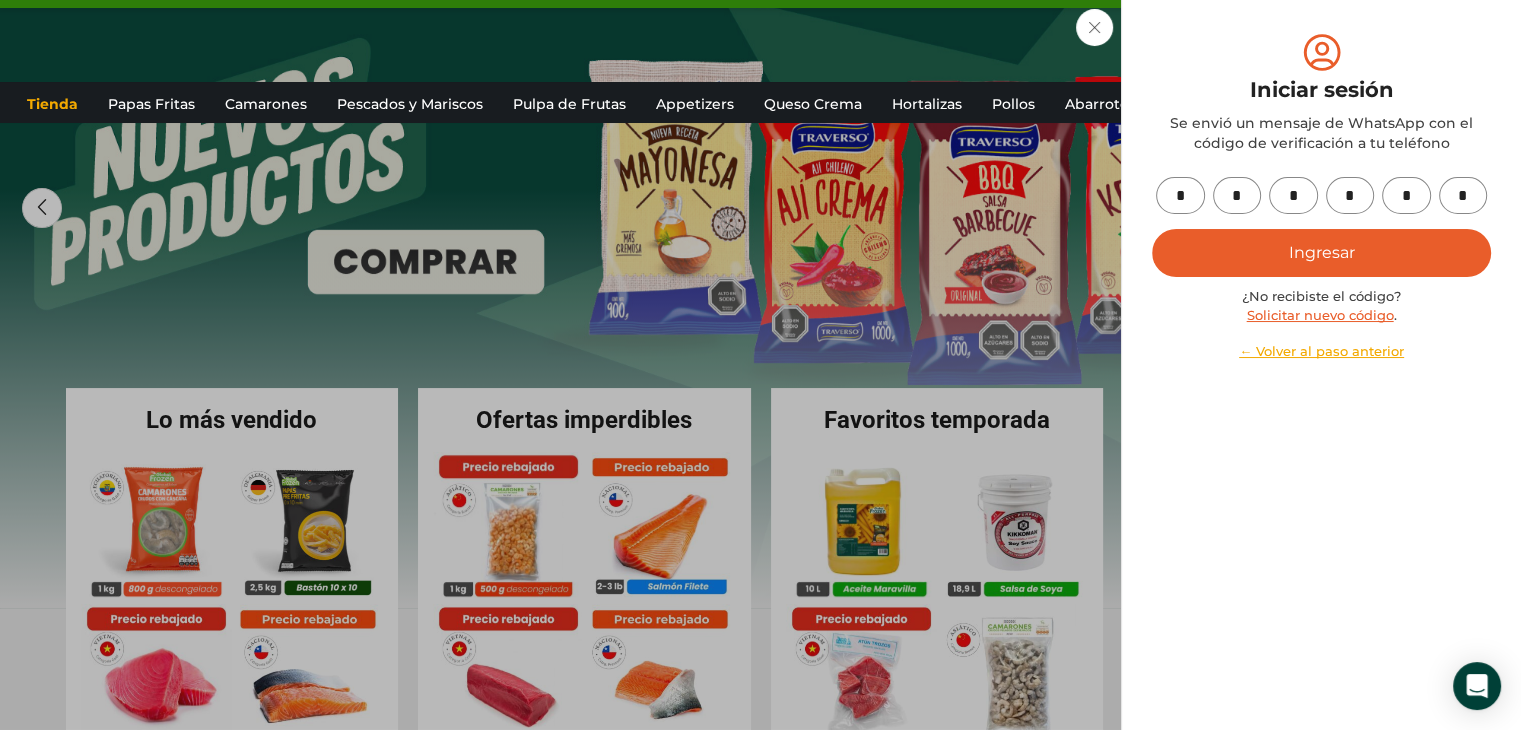 scroll, scrollTop: 200, scrollLeft: 0, axis: vertical 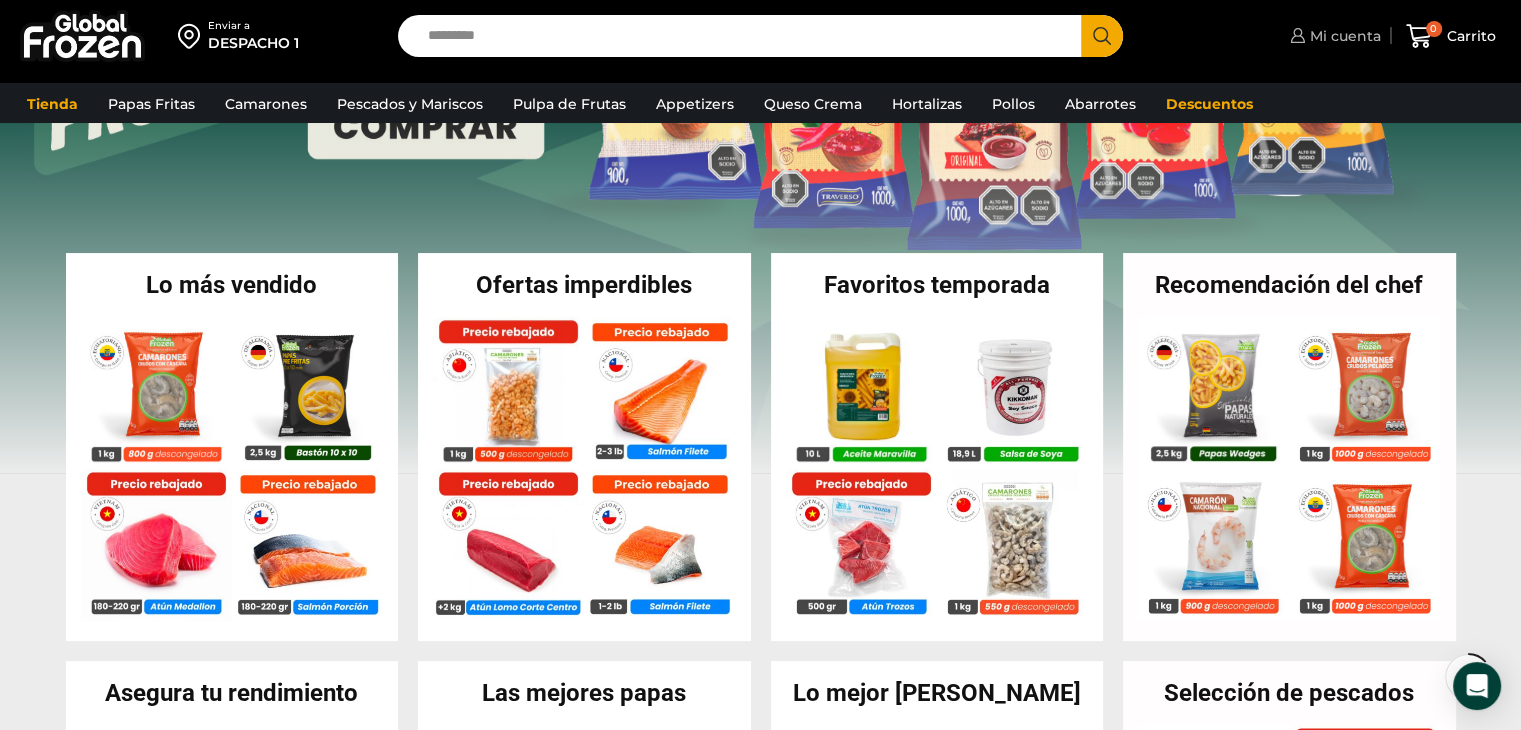 click on "Mi cuenta" at bounding box center [1343, 36] 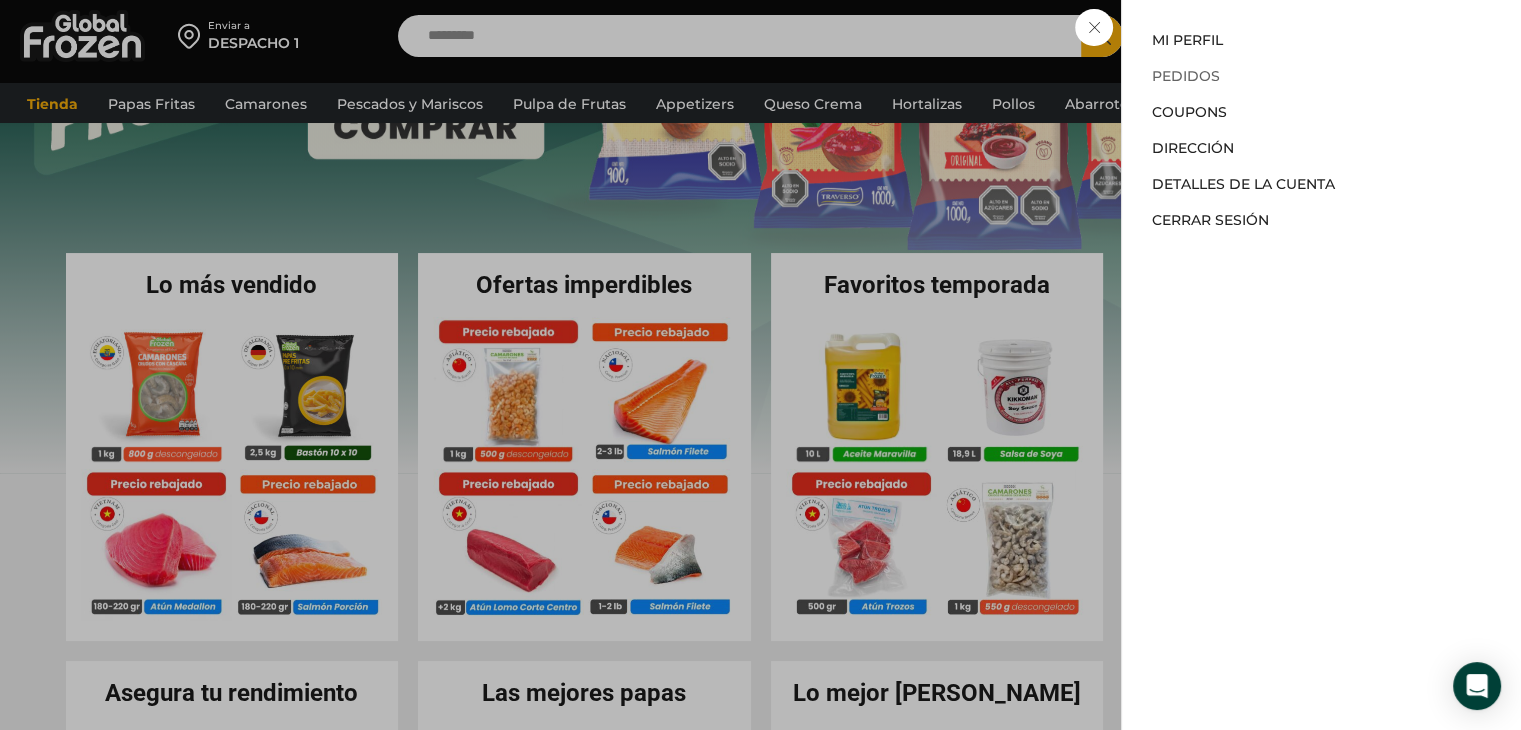 click on "Pedidos" at bounding box center [1186, 76] 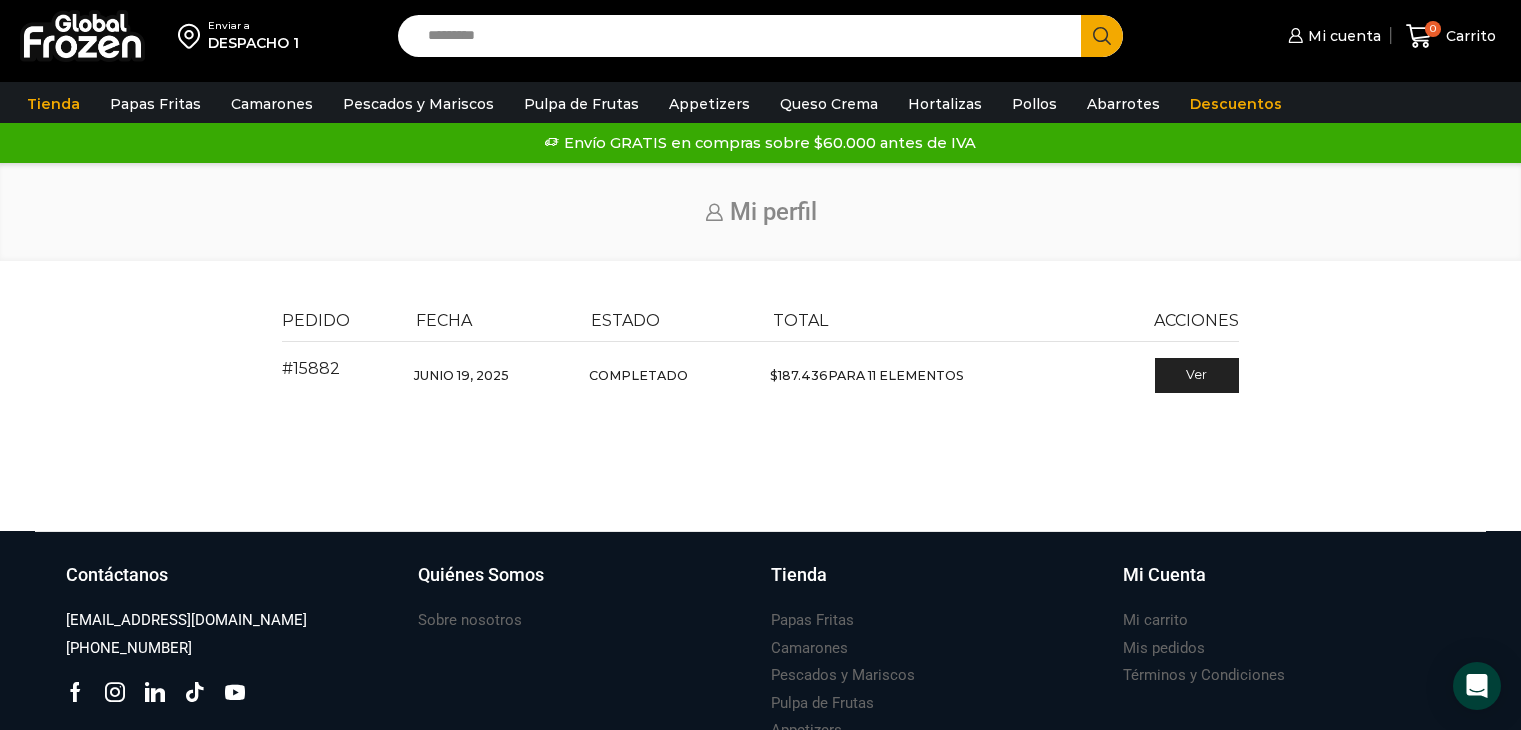 scroll, scrollTop: 0, scrollLeft: 0, axis: both 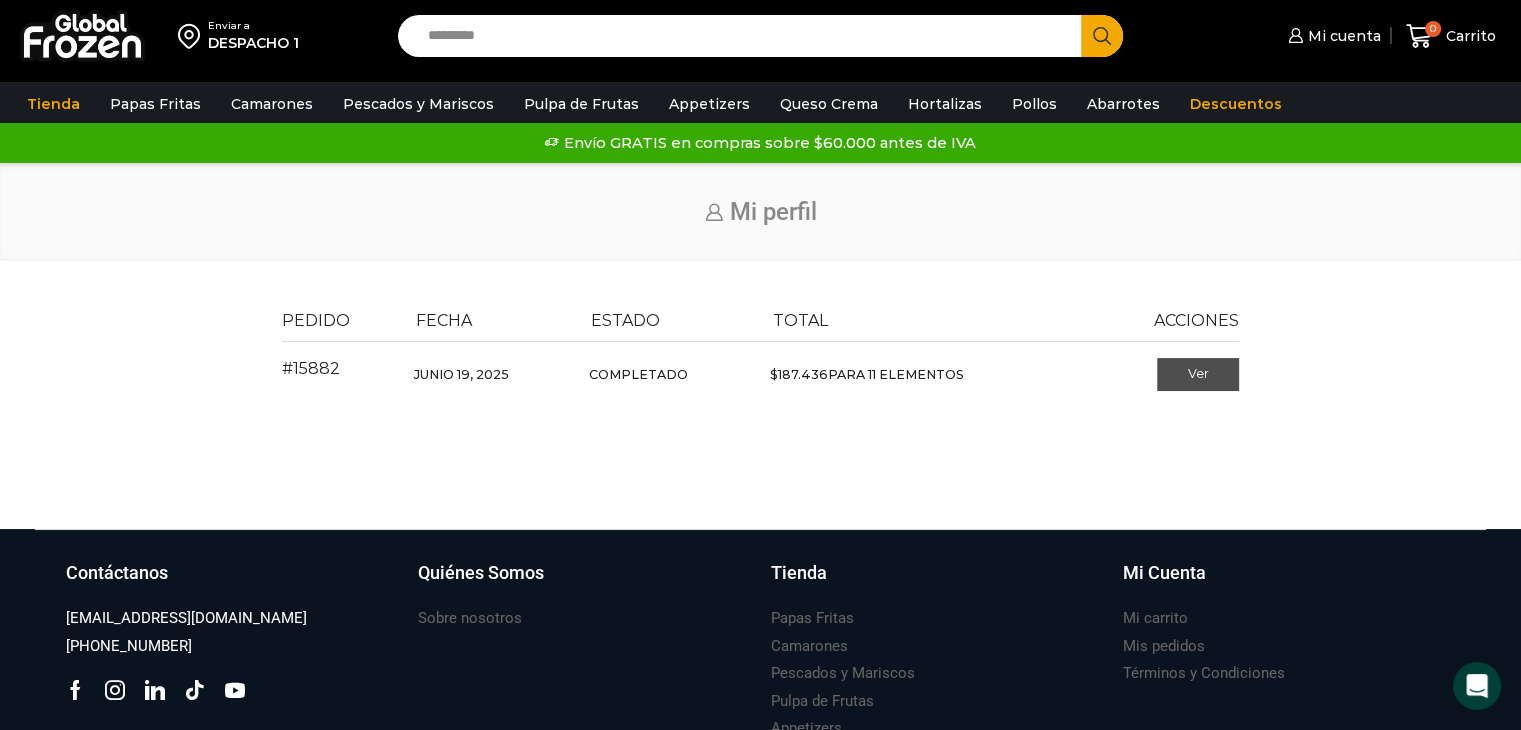 click on "Ver" at bounding box center [1198, 375] 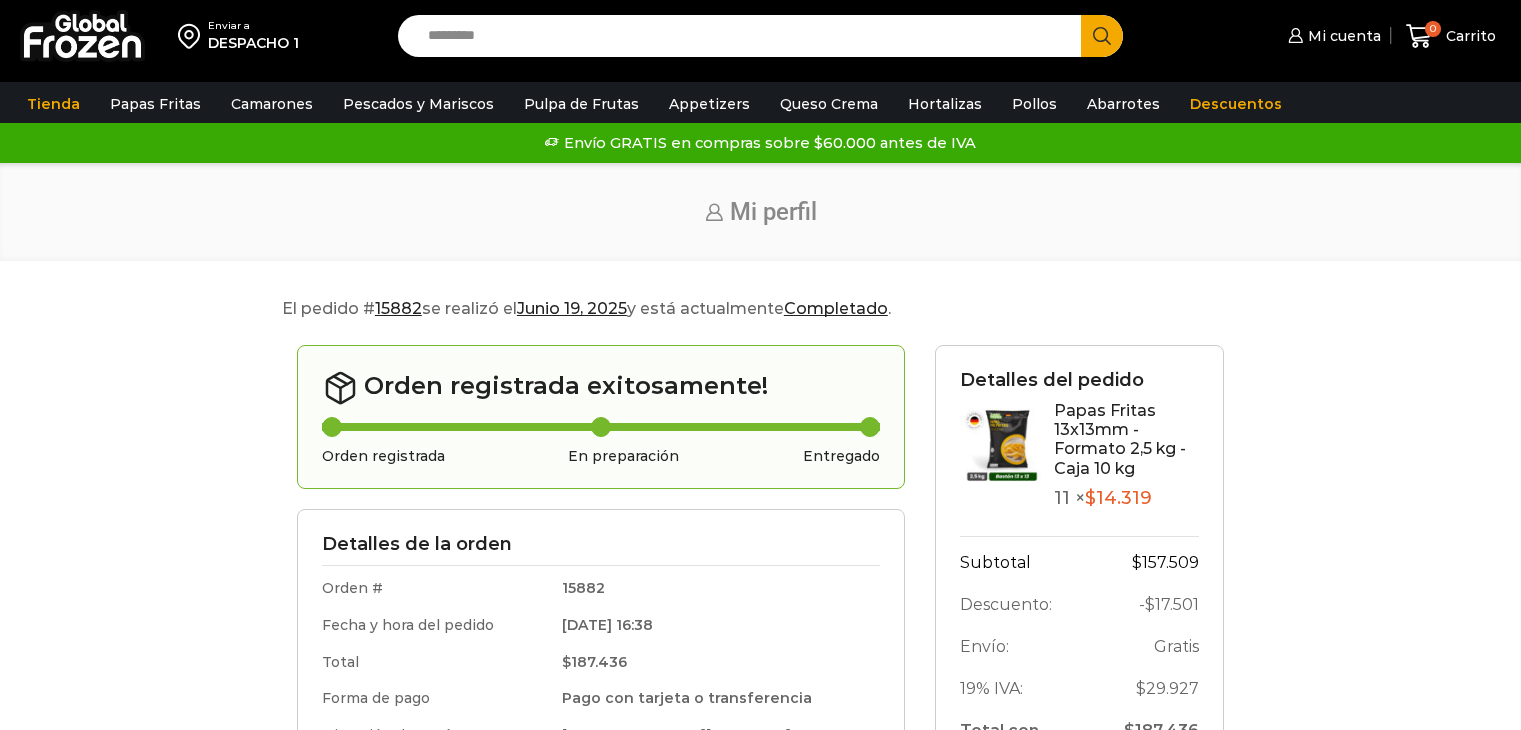 scroll, scrollTop: 0, scrollLeft: 0, axis: both 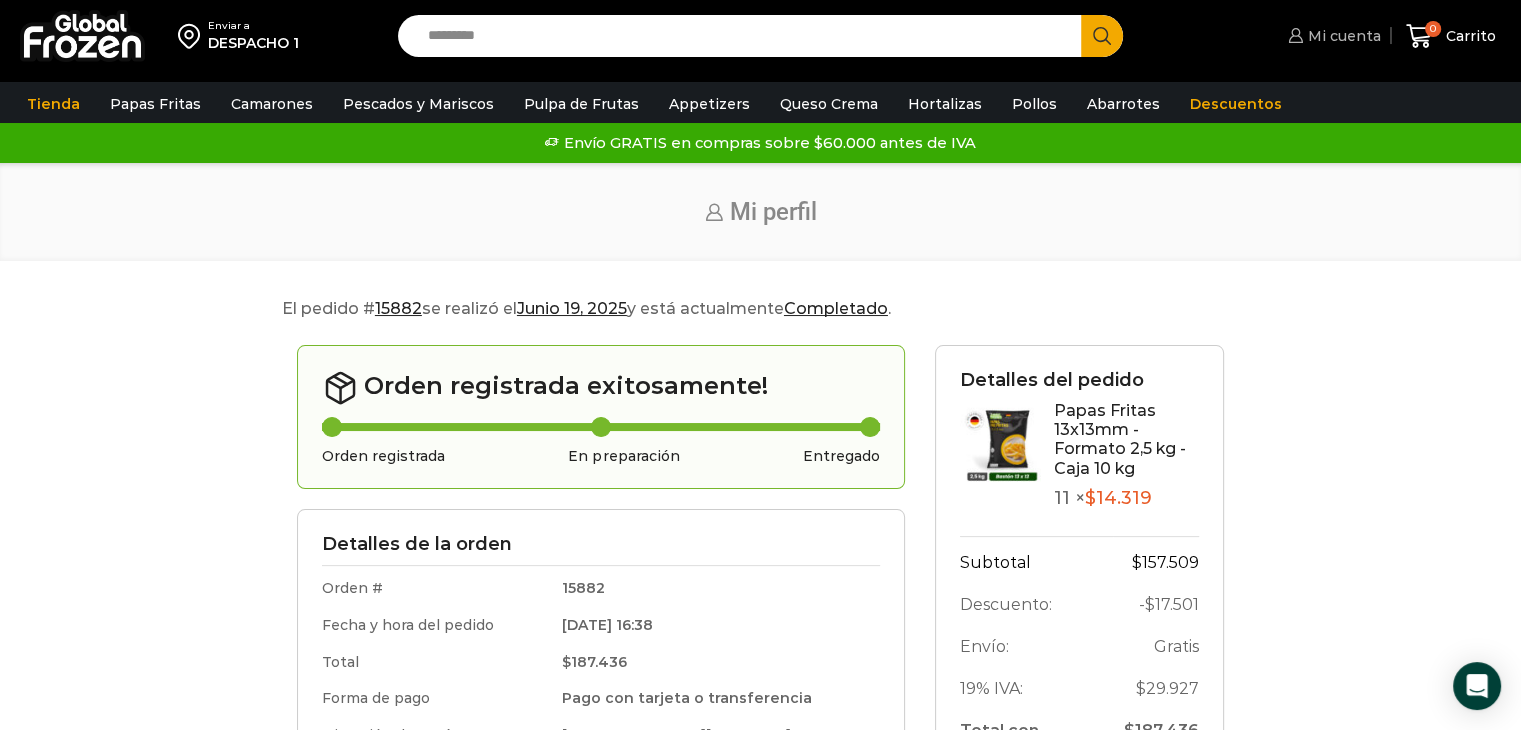 click on "Mi cuenta" at bounding box center [1342, 36] 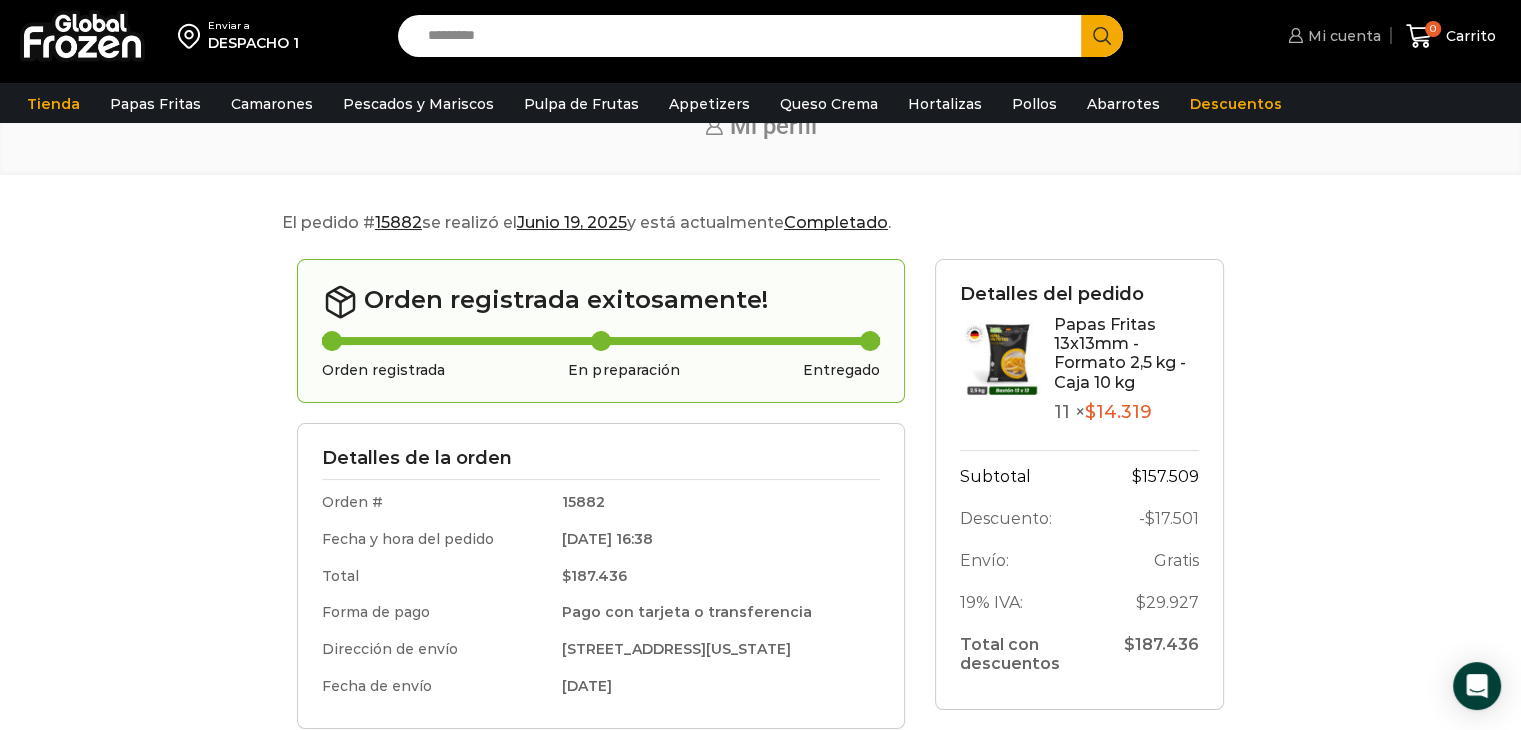scroll, scrollTop: 100, scrollLeft: 0, axis: vertical 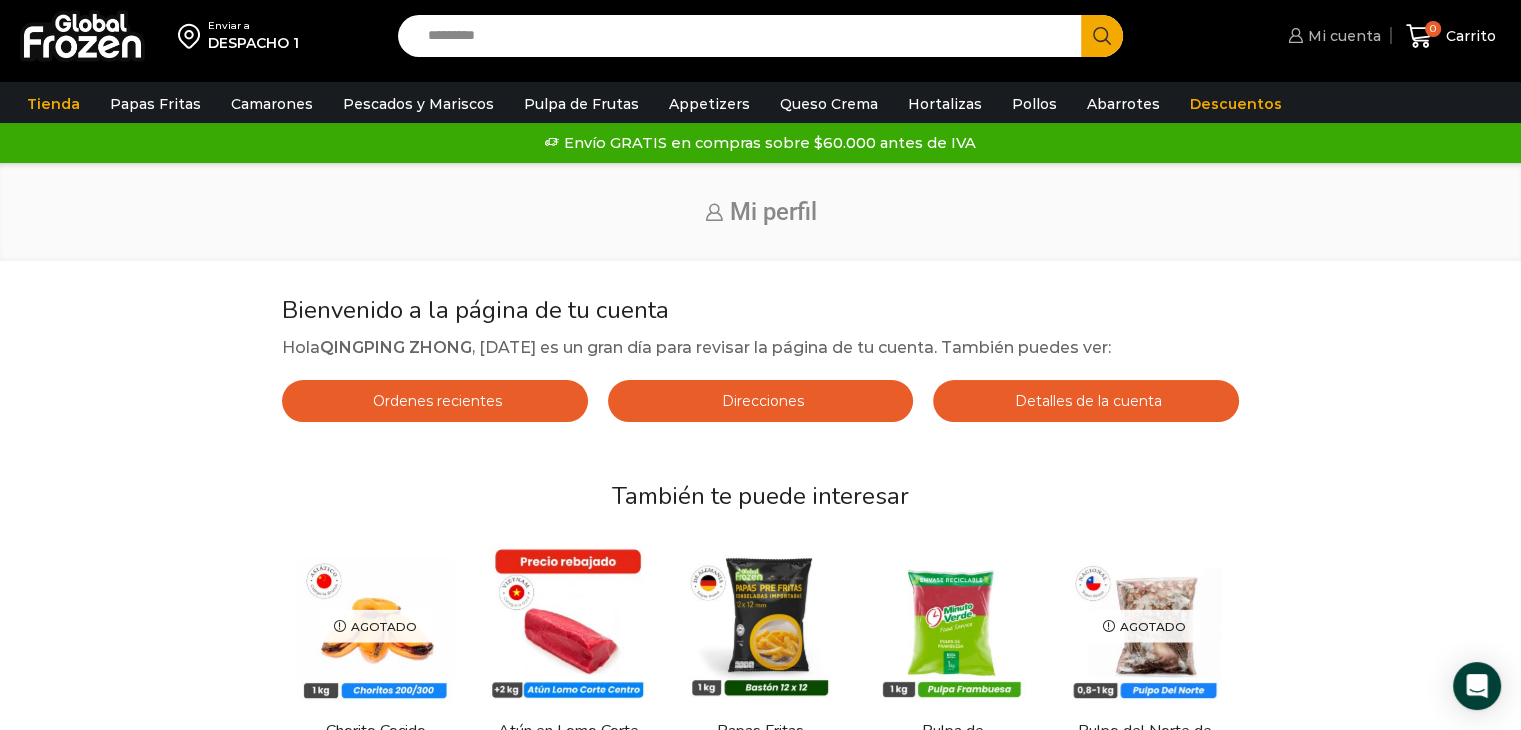 click on "Mi cuenta" at bounding box center [1342, 36] 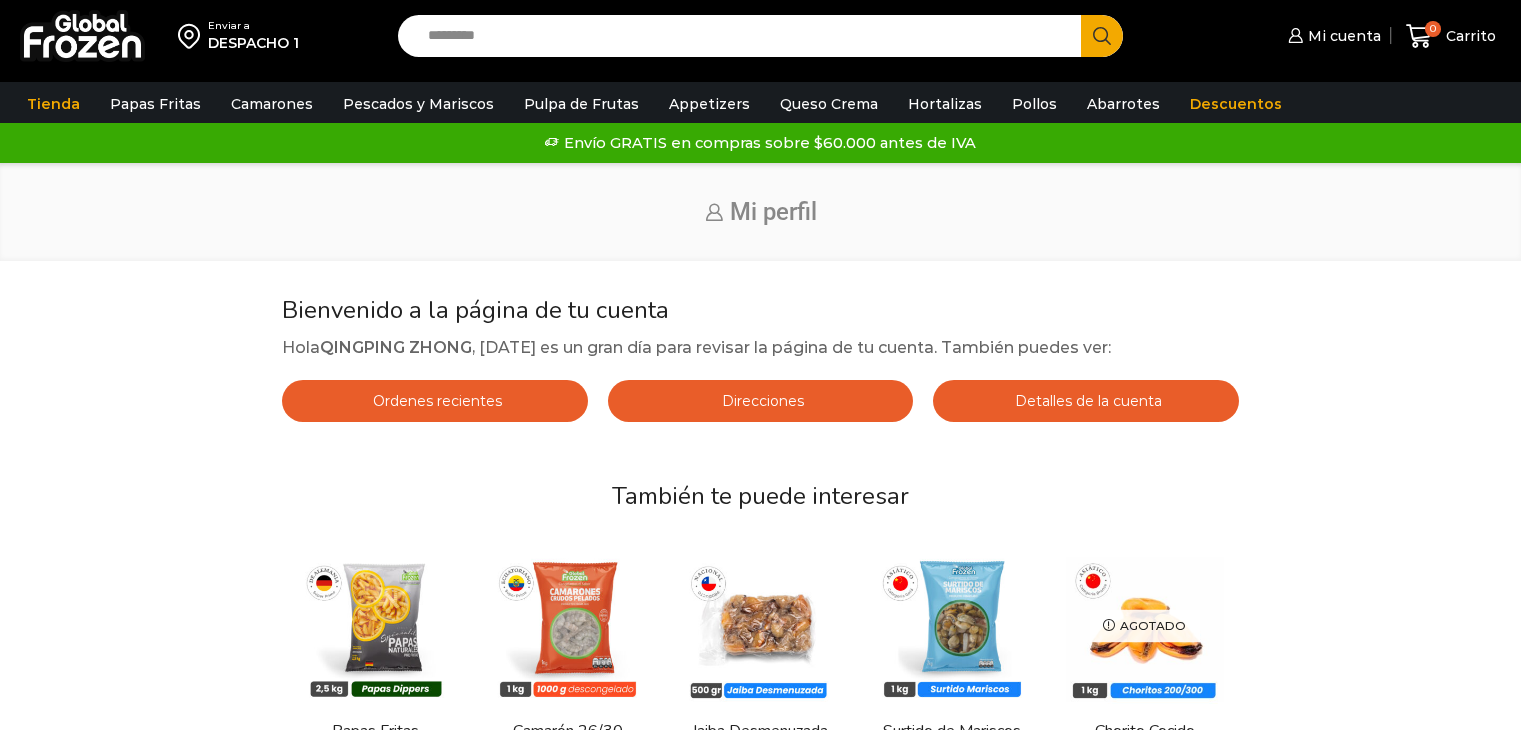 scroll, scrollTop: 0, scrollLeft: 0, axis: both 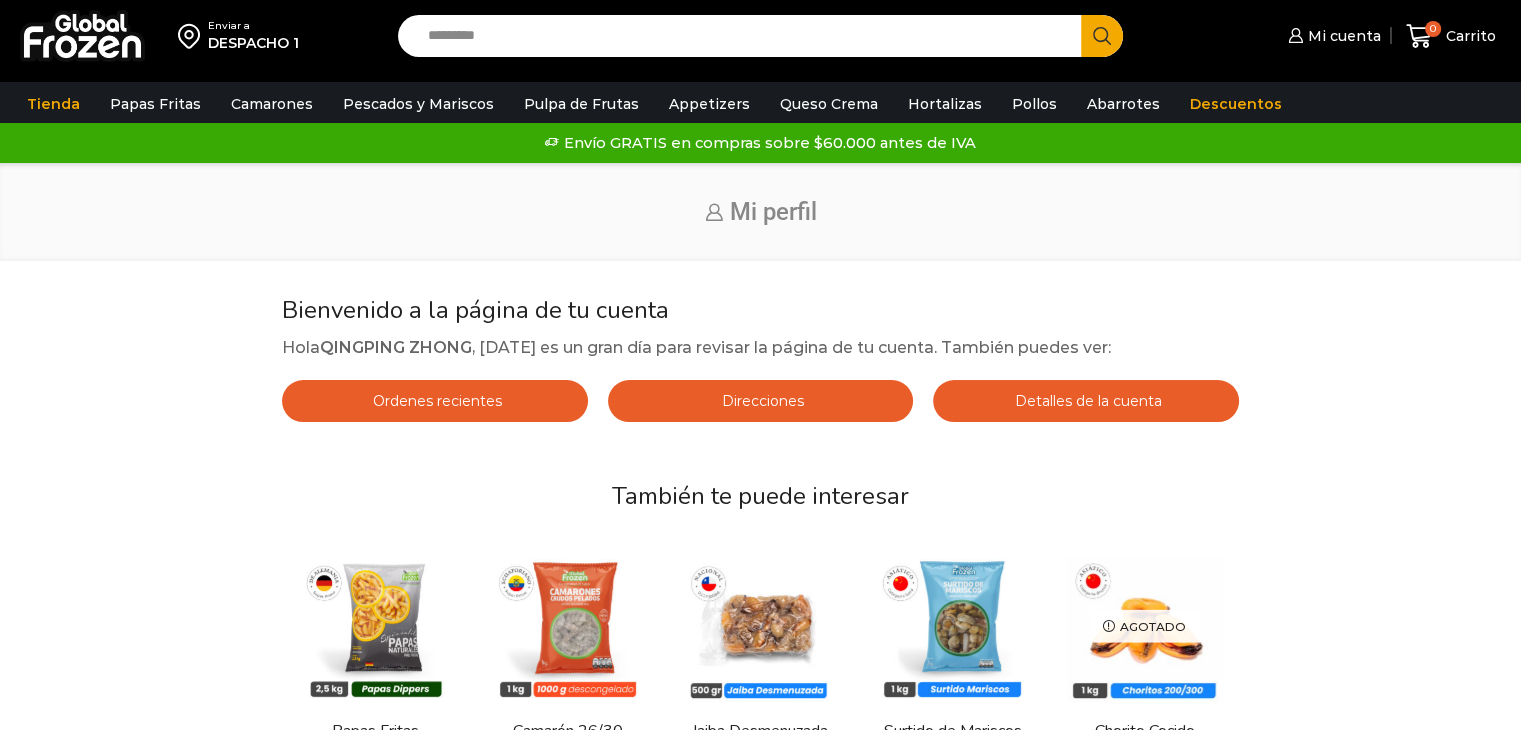 click at bounding box center [82, 36] 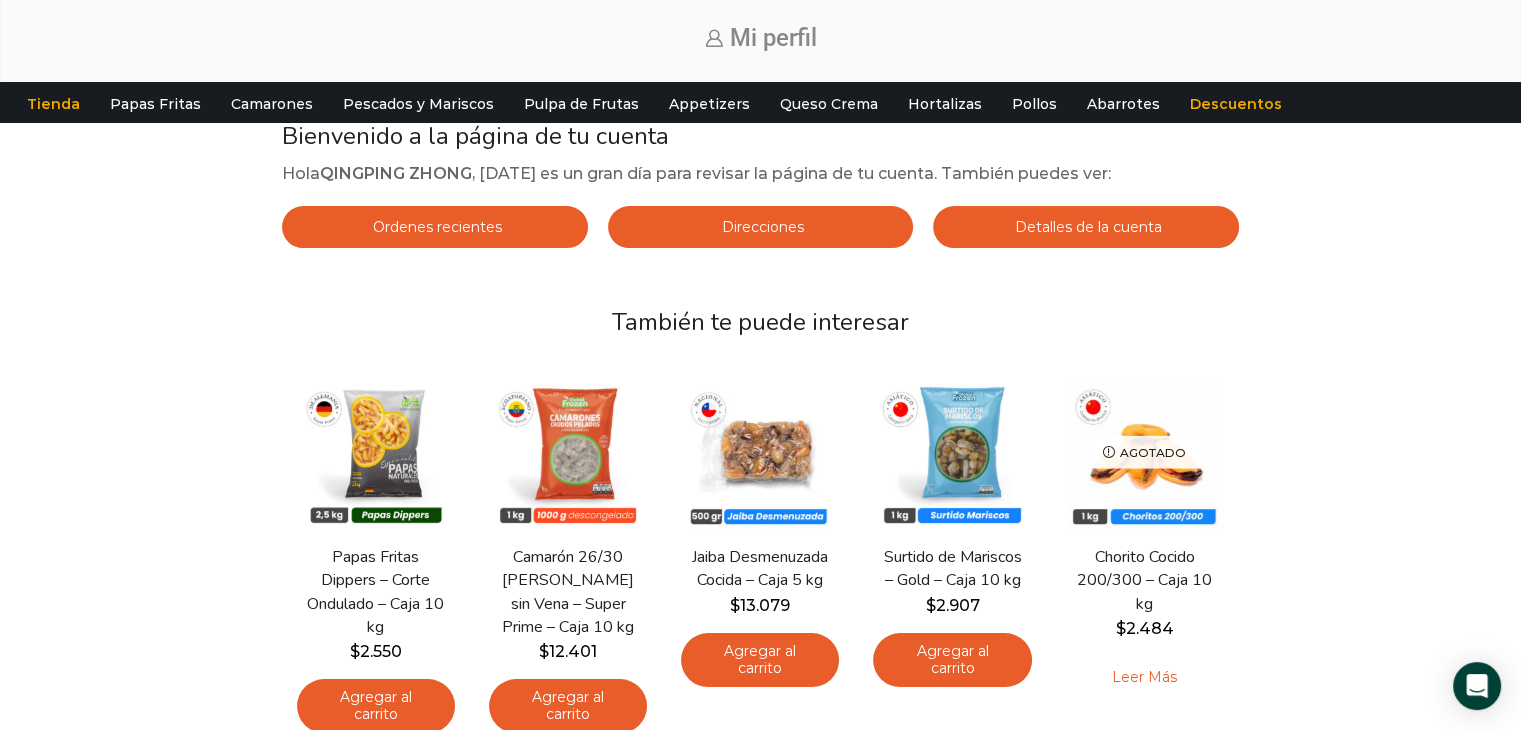 scroll, scrollTop: 200, scrollLeft: 0, axis: vertical 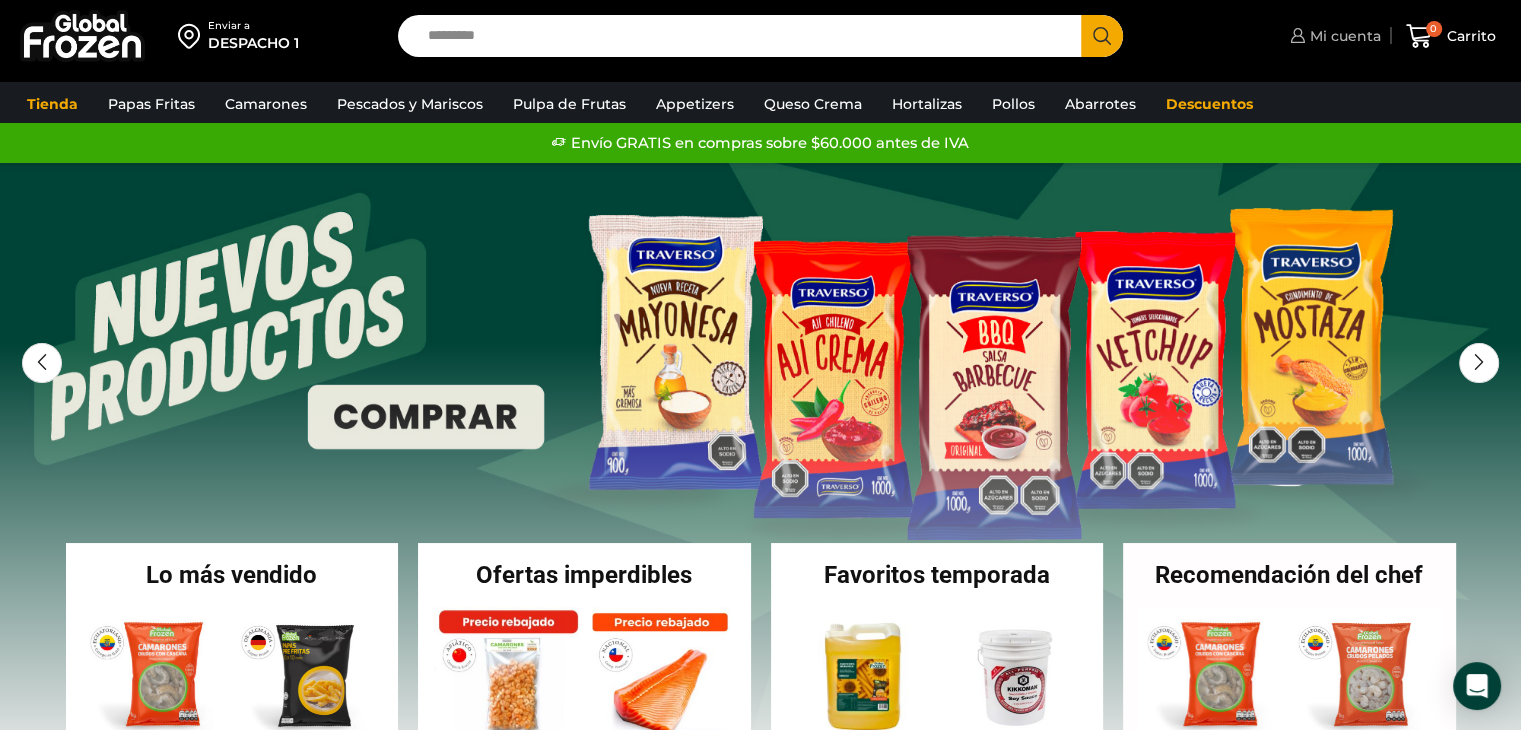 click on "Mi cuenta" at bounding box center [1343, 36] 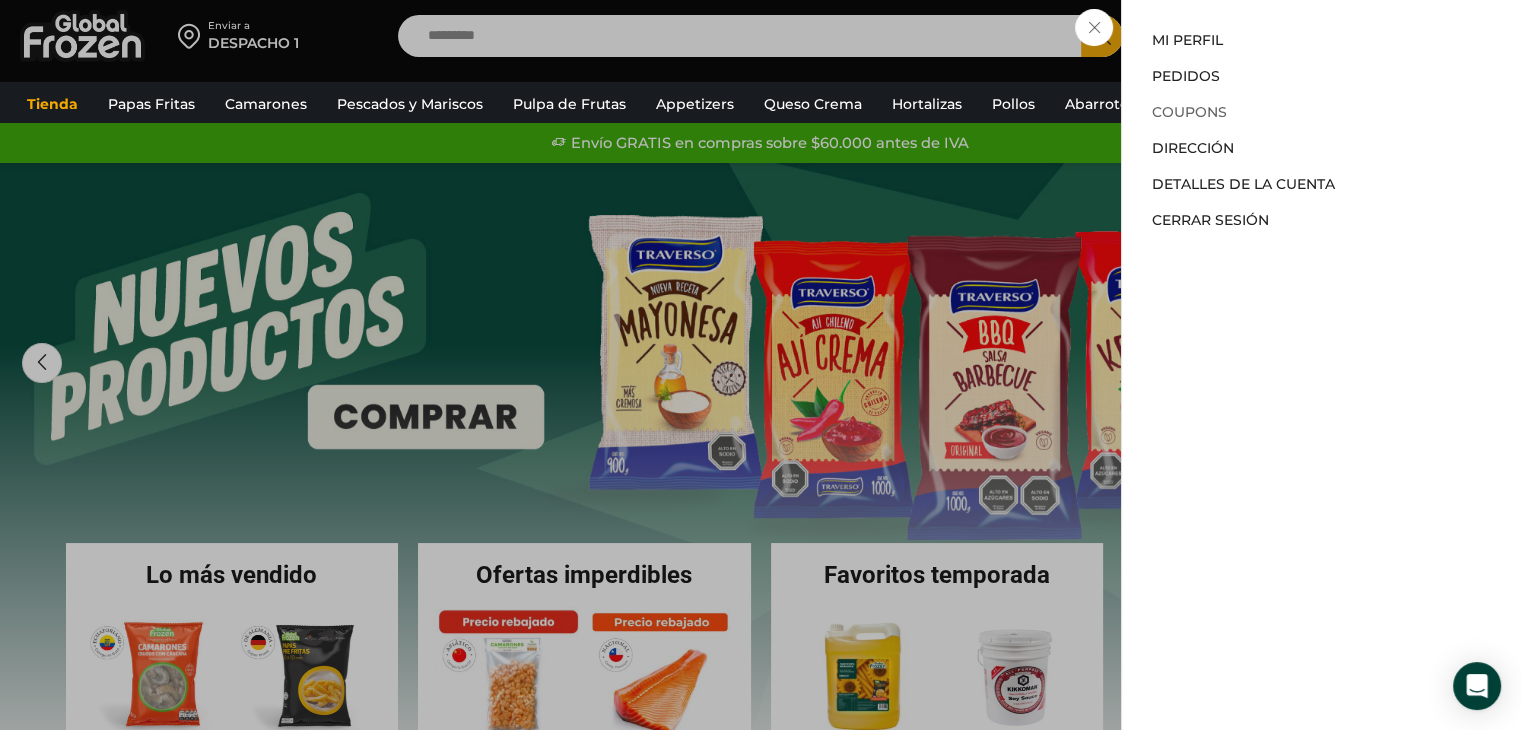 click on "Coupons" at bounding box center (1189, 112) 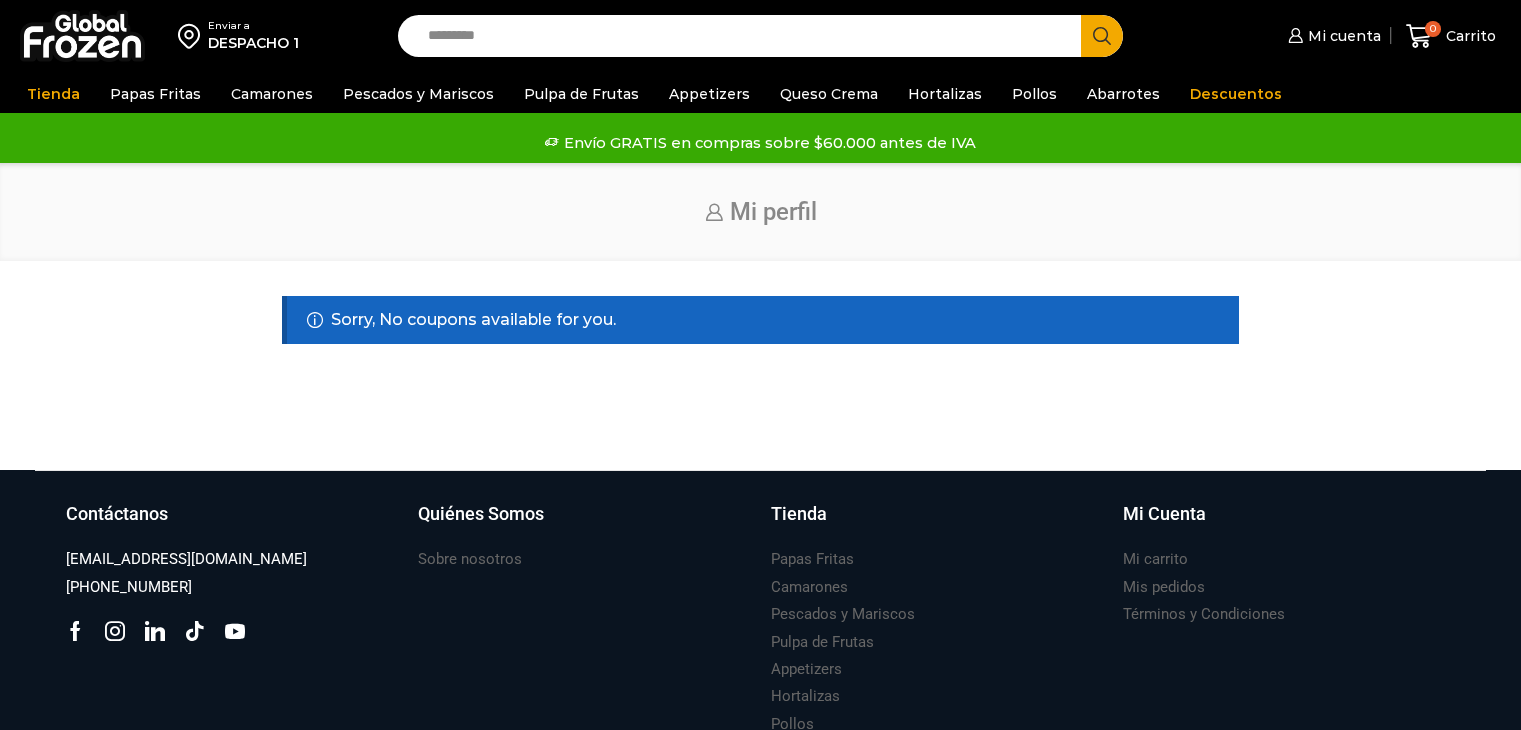 scroll, scrollTop: 0, scrollLeft: 0, axis: both 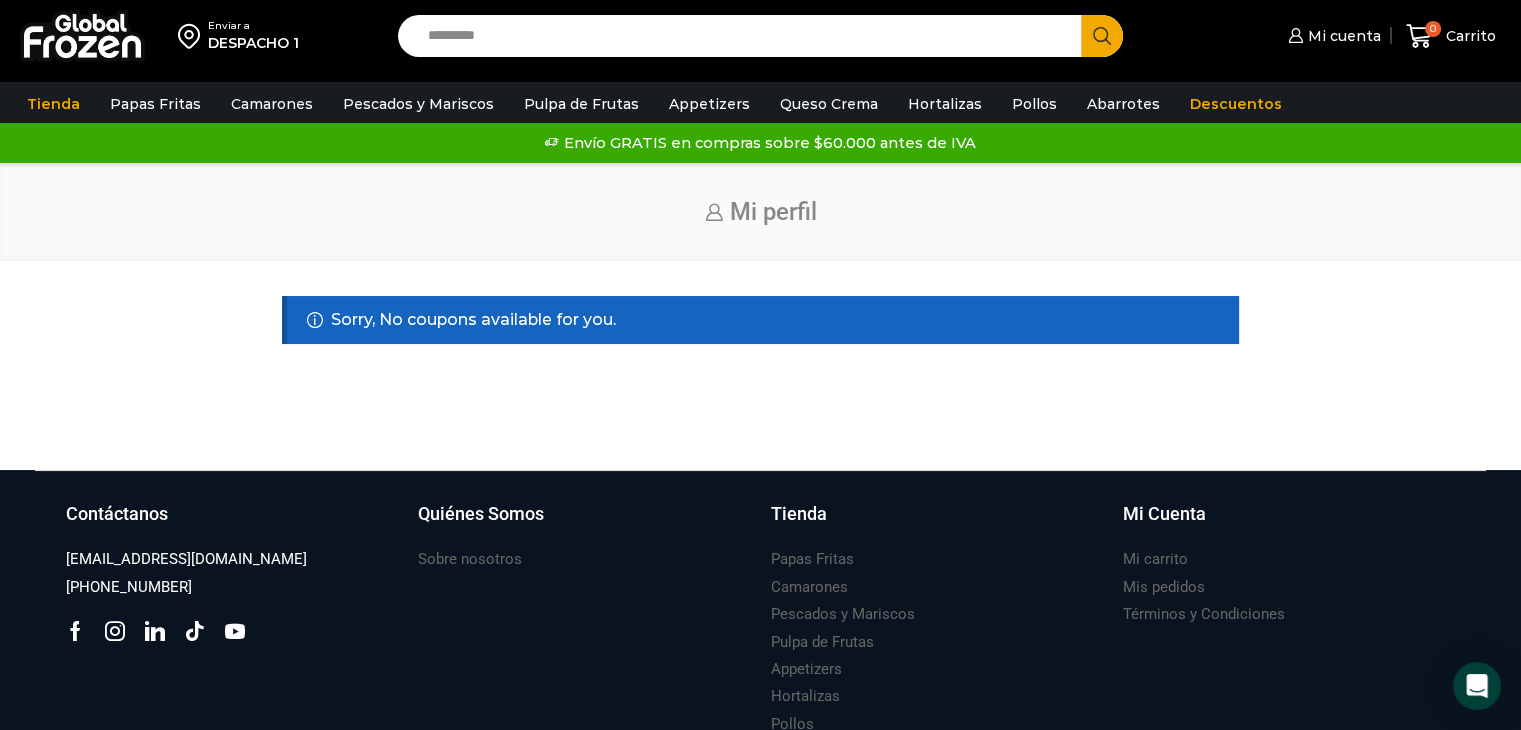 click at bounding box center [82, 36] 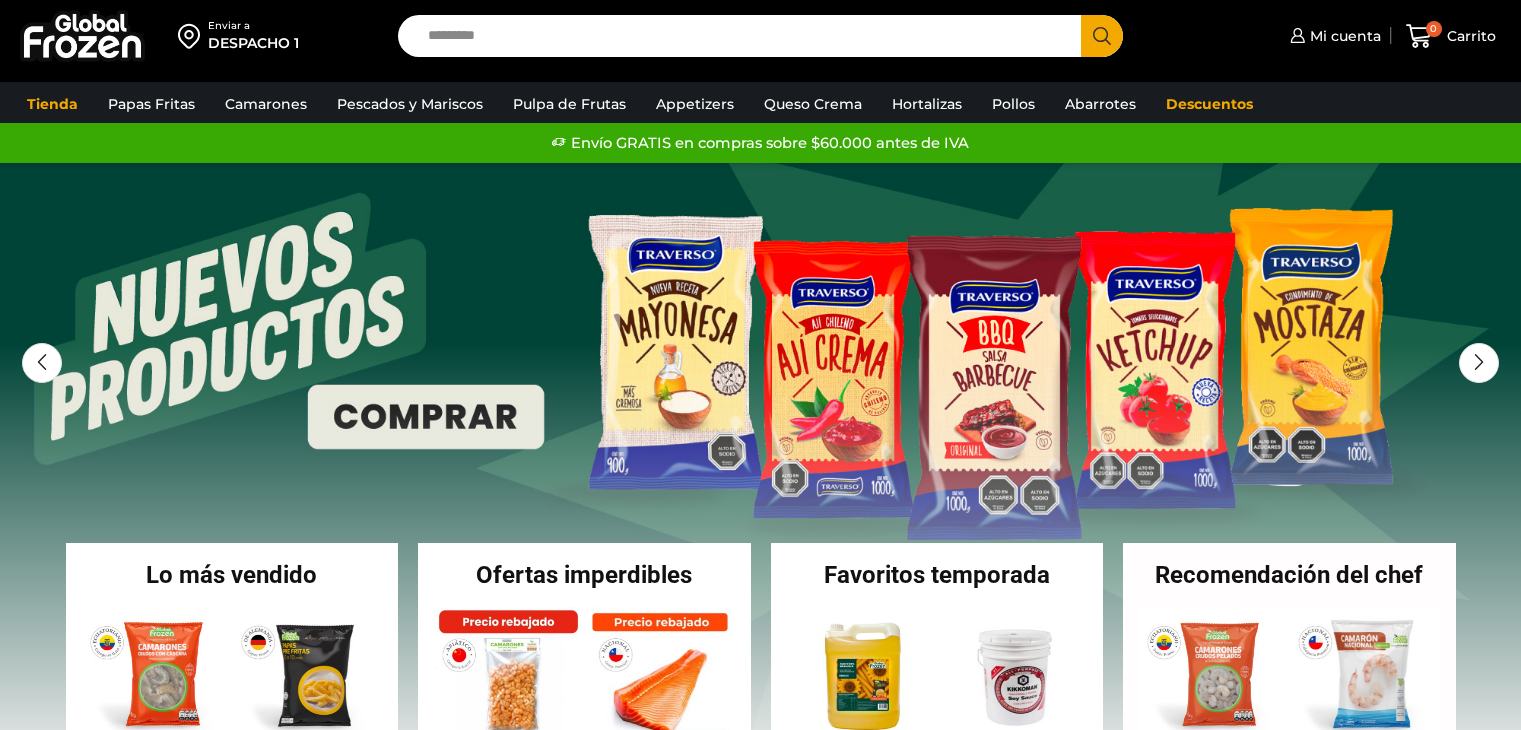 scroll, scrollTop: 0, scrollLeft: 0, axis: both 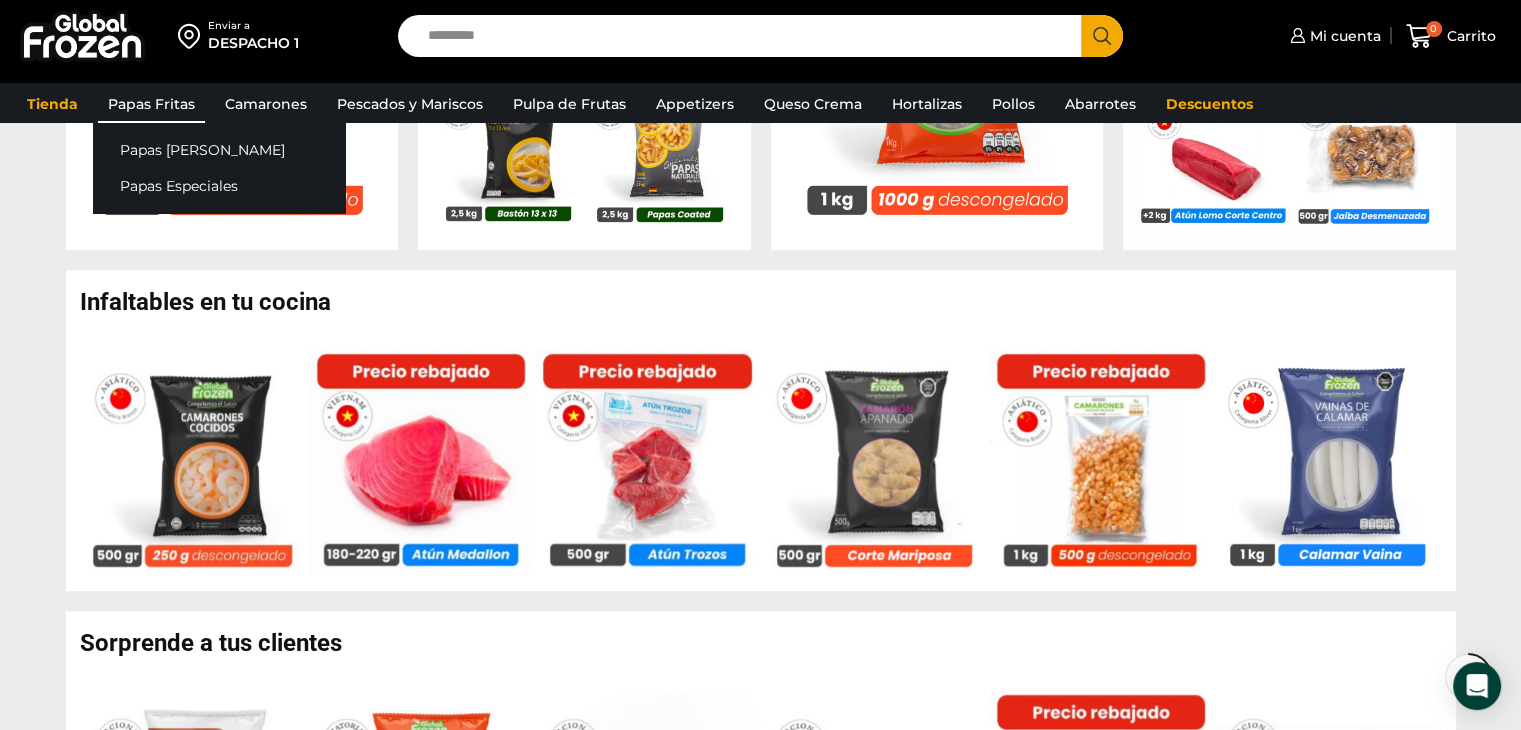 click on "Papas Fritas" at bounding box center (151, 104) 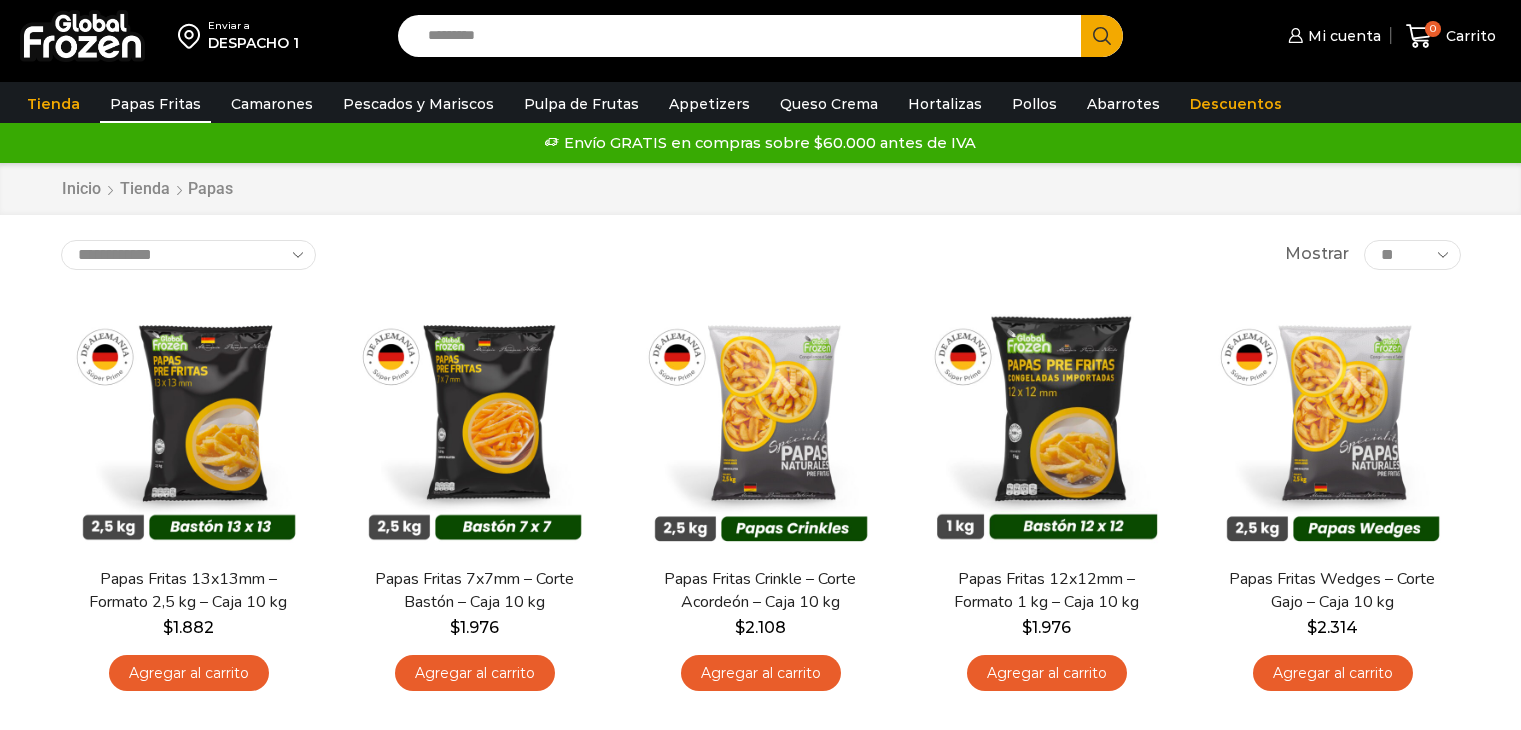 scroll, scrollTop: 0, scrollLeft: 0, axis: both 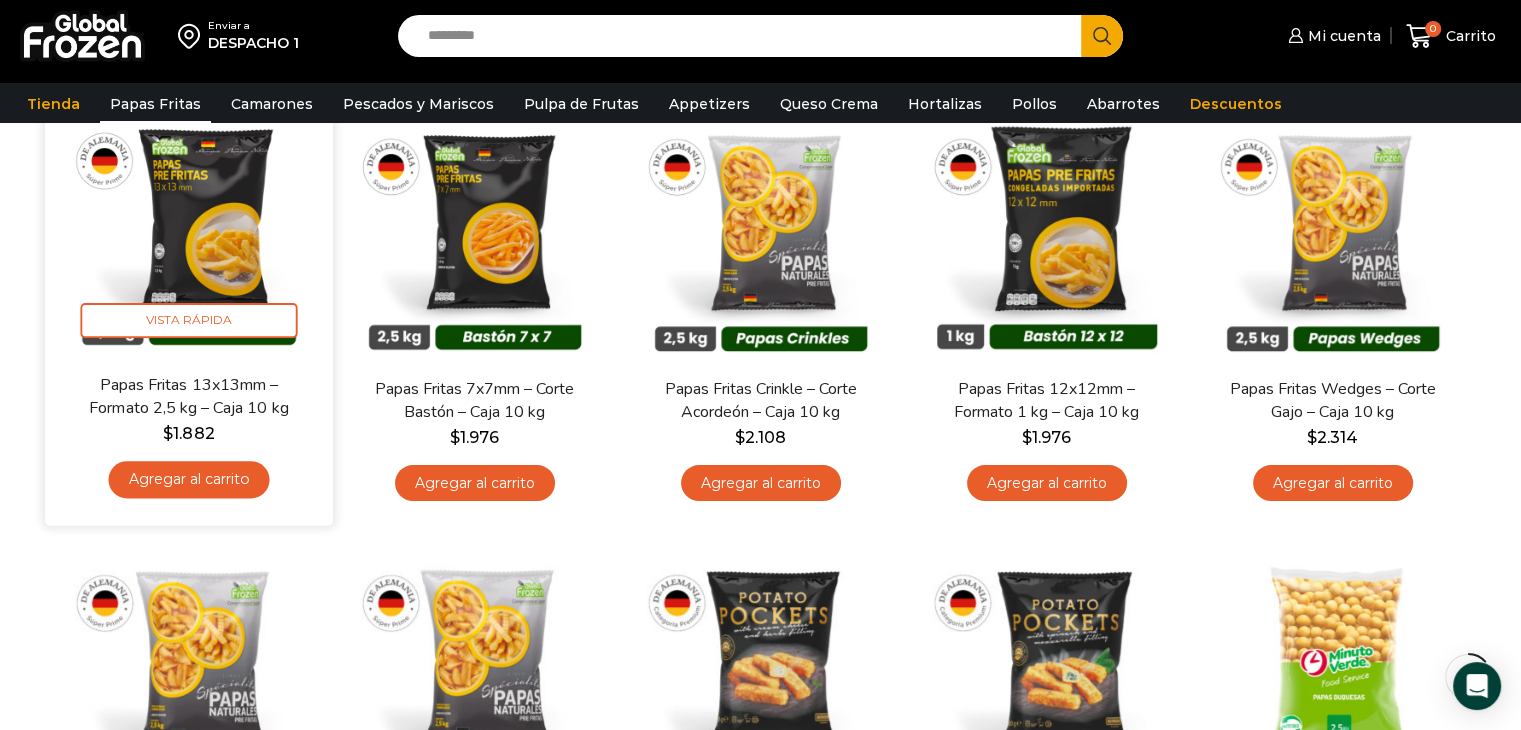 click on "Agregar al carrito" at bounding box center (188, 479) 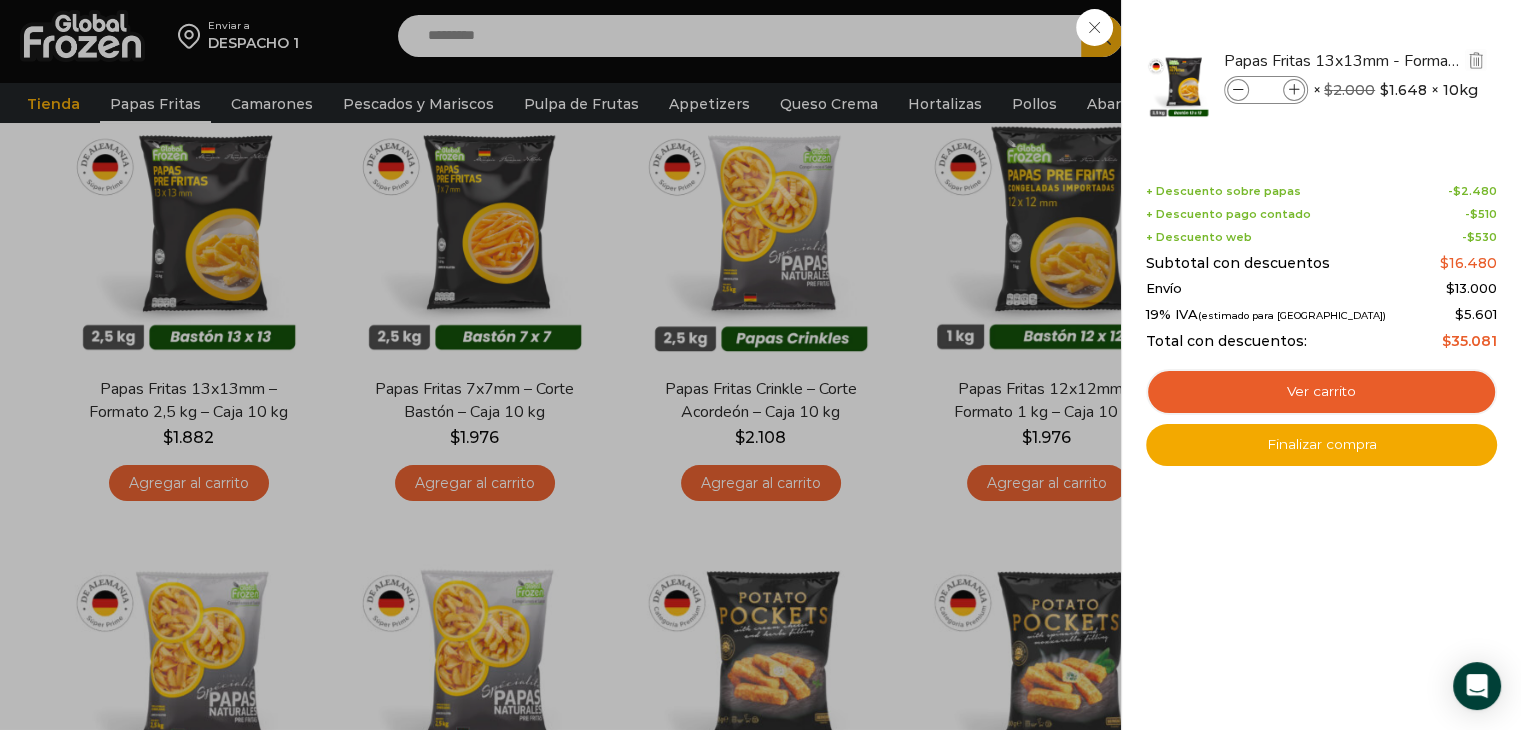 click at bounding box center (1294, 90) 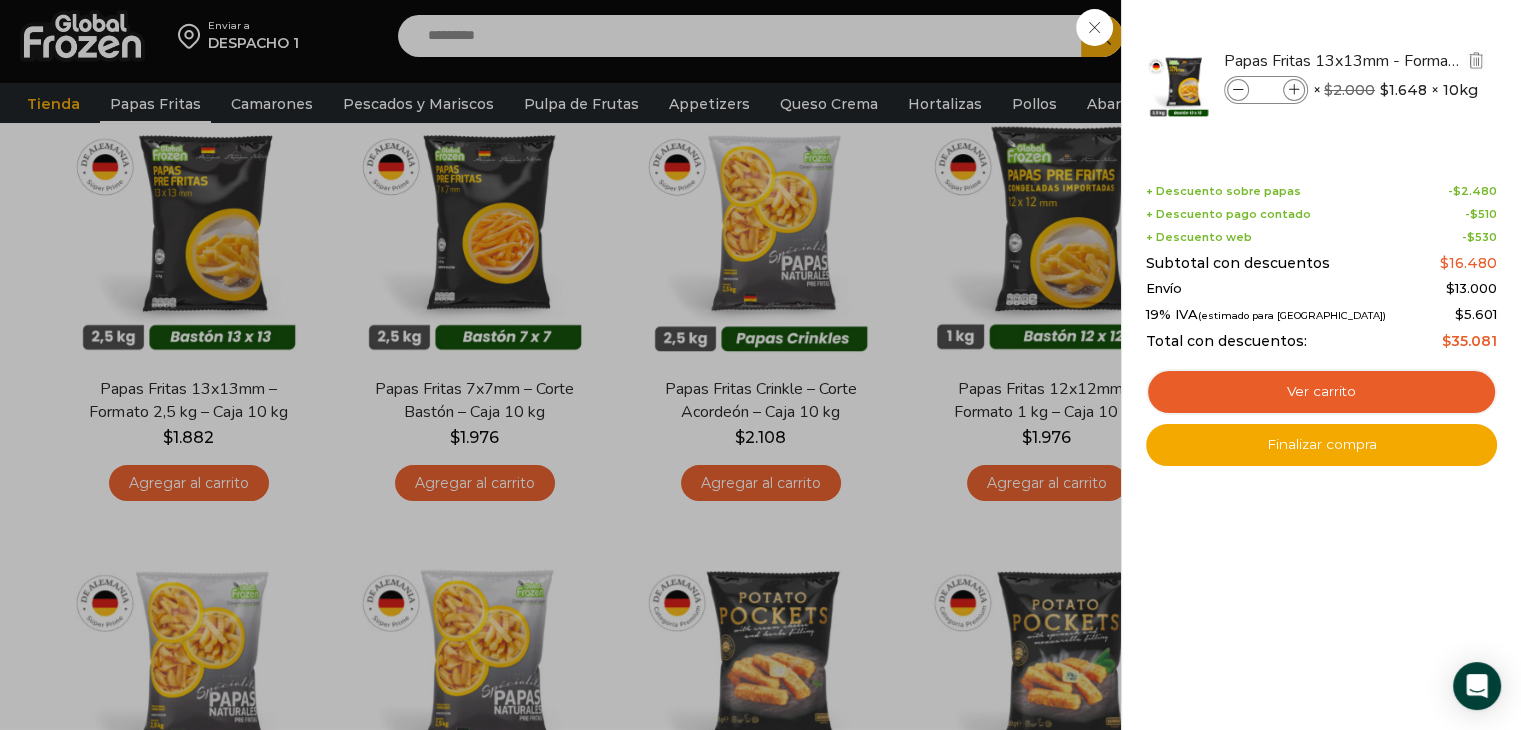 click at bounding box center [1294, 90] 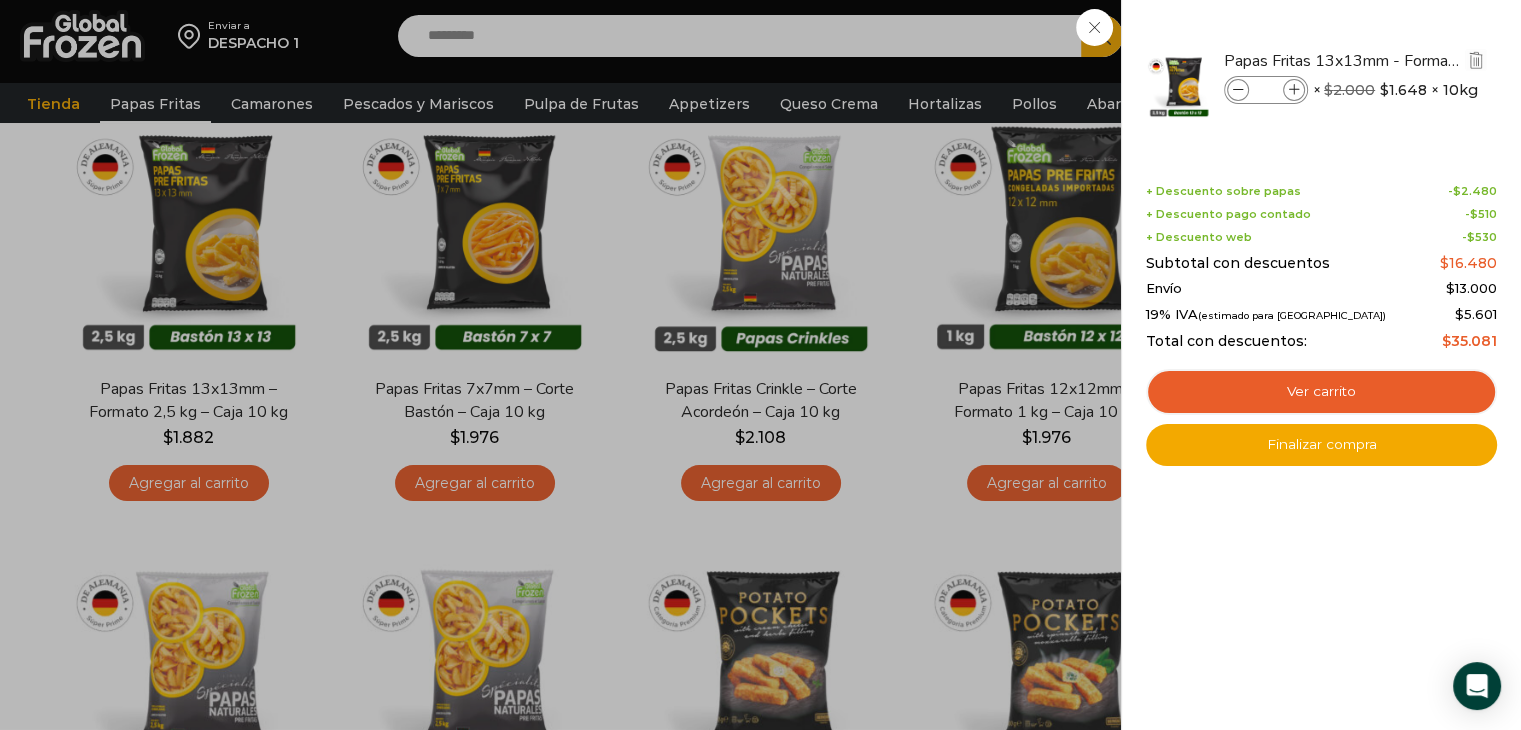 click at bounding box center (1294, 90) 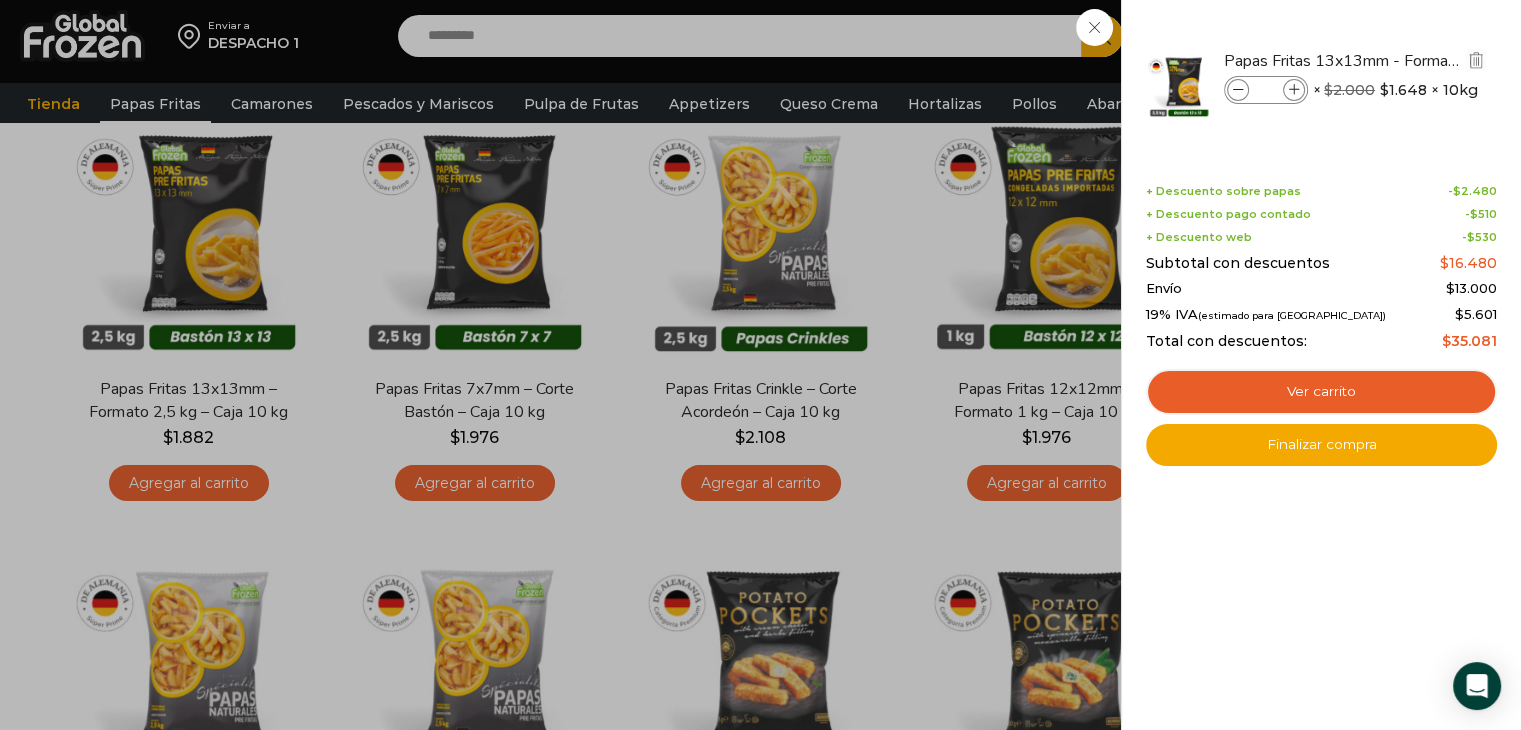 click at bounding box center [1294, 90] 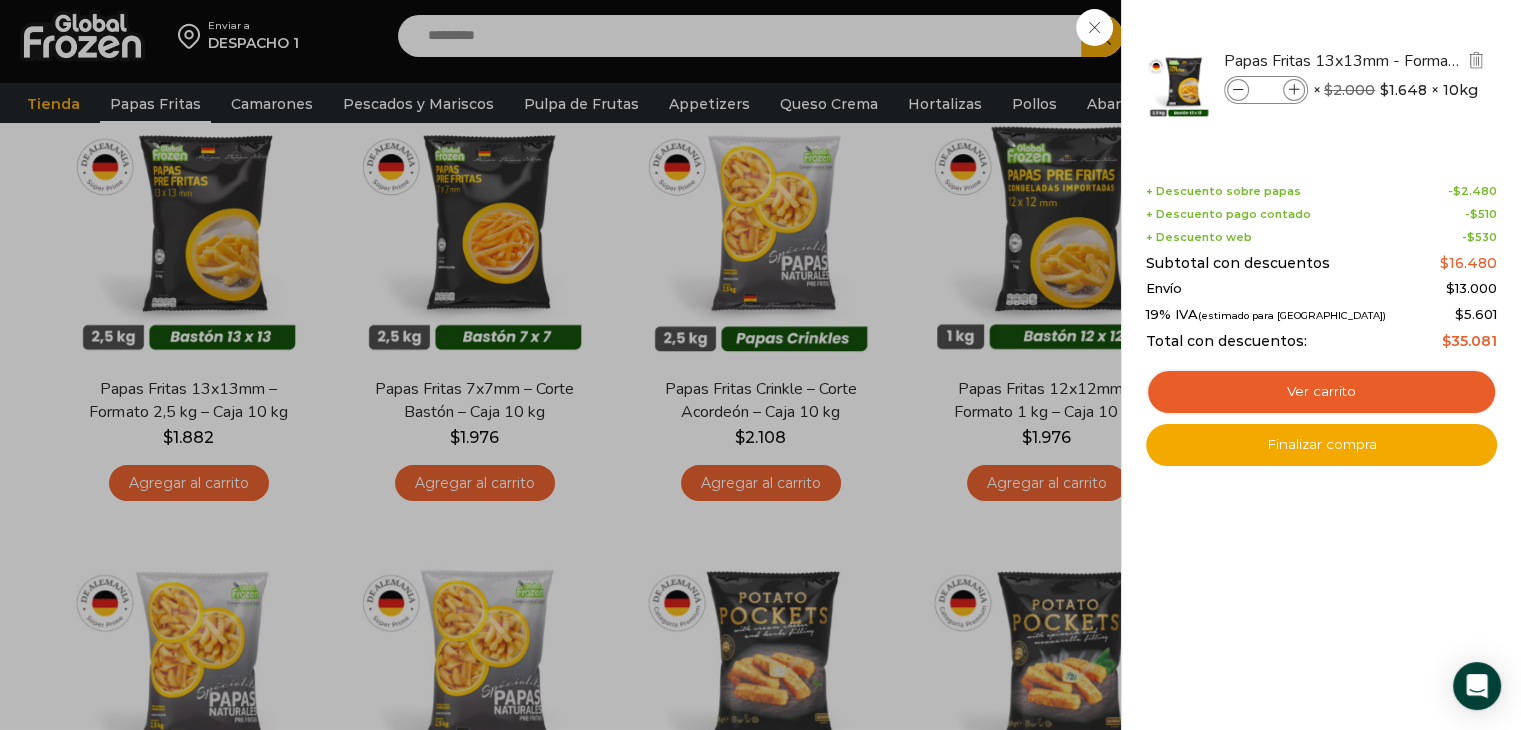 click at bounding box center [1294, 90] 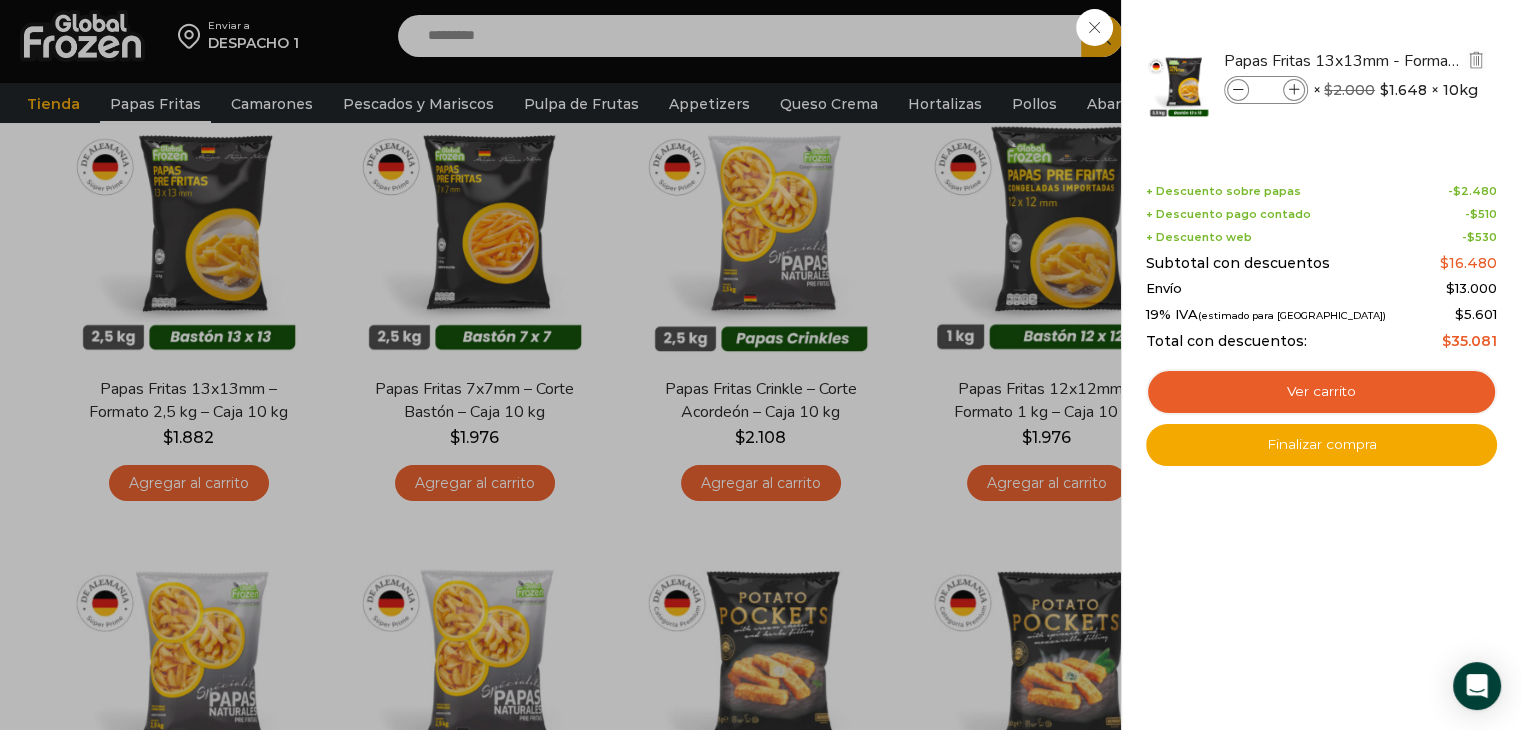 click at bounding box center [1294, 90] 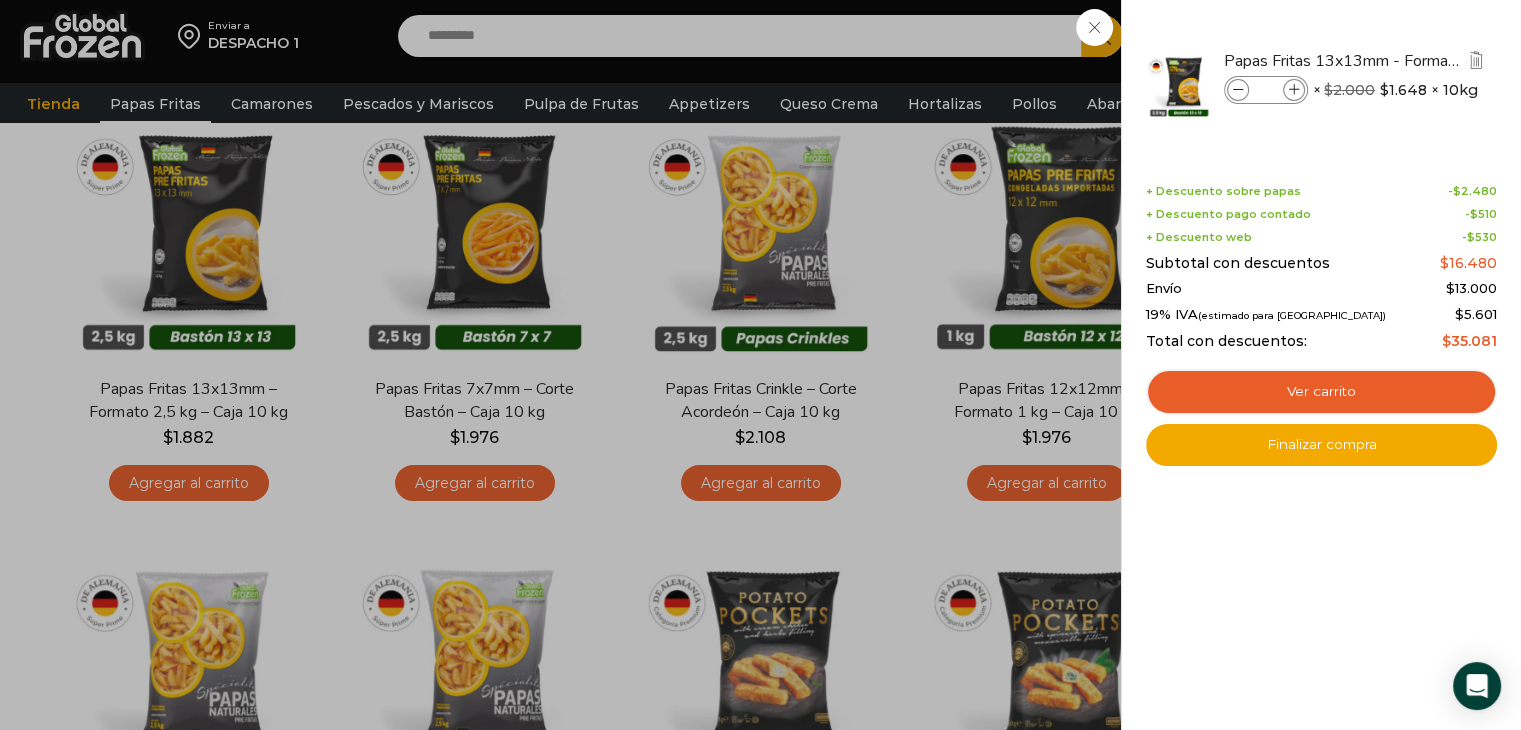 click at bounding box center [1294, 90] 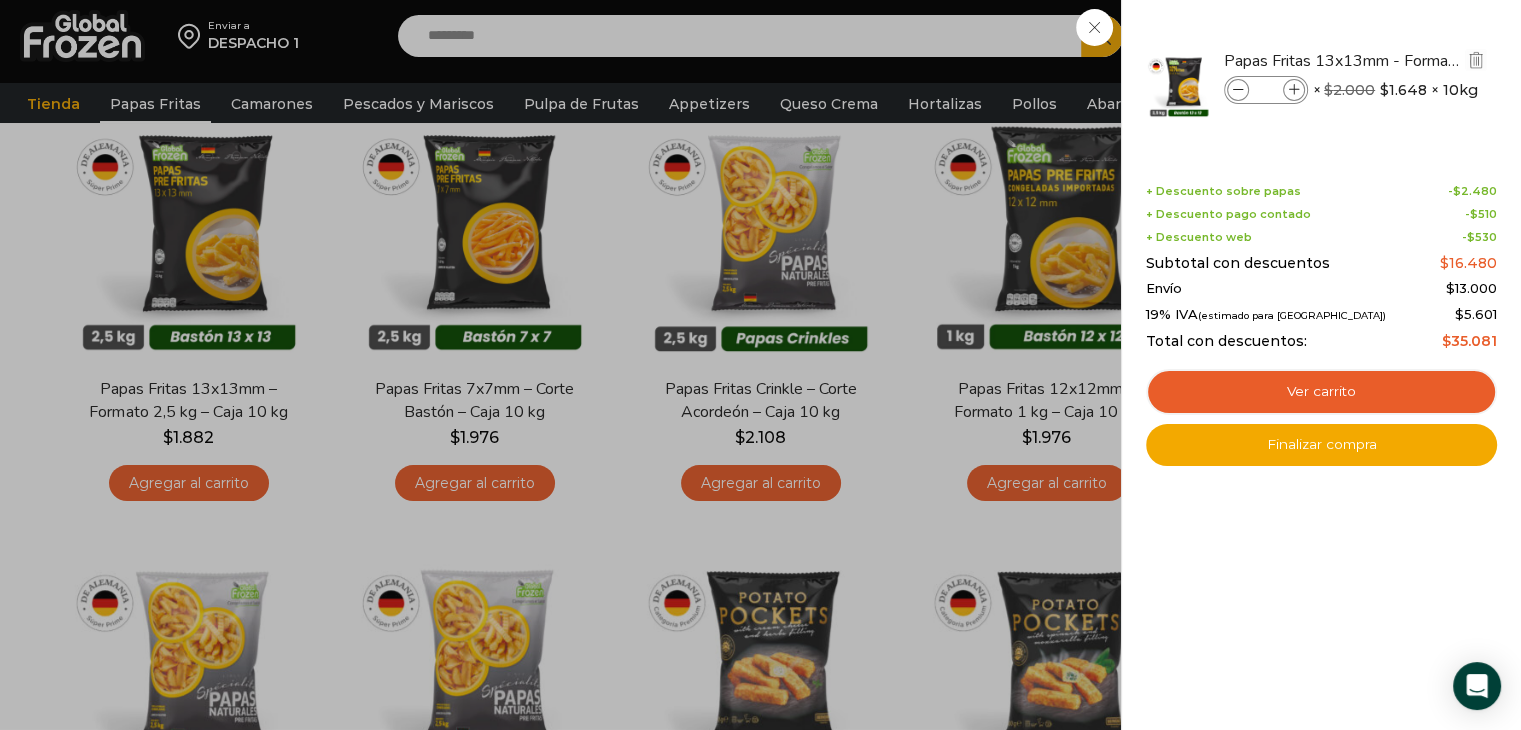 click at bounding box center (1294, 90) 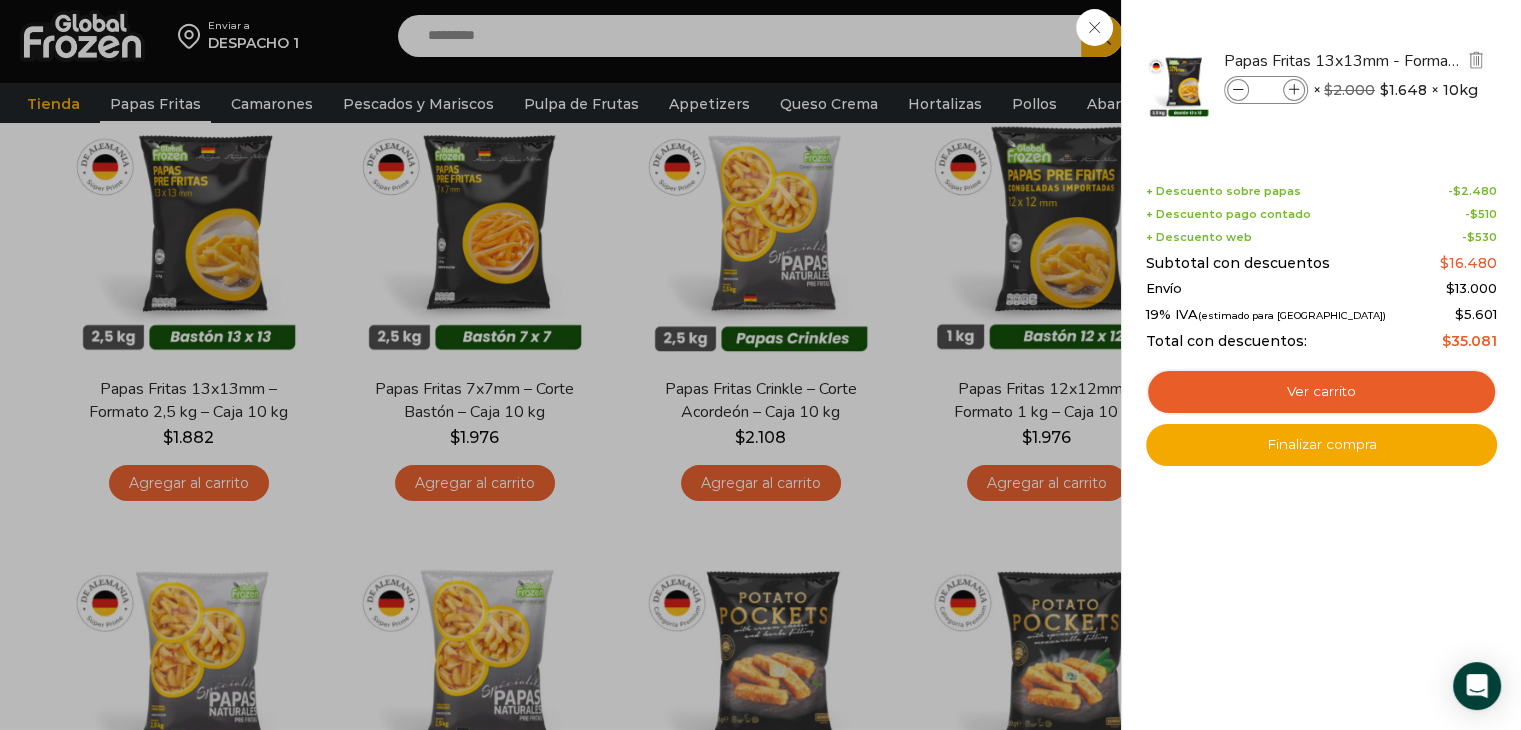 click at bounding box center (1294, 90) 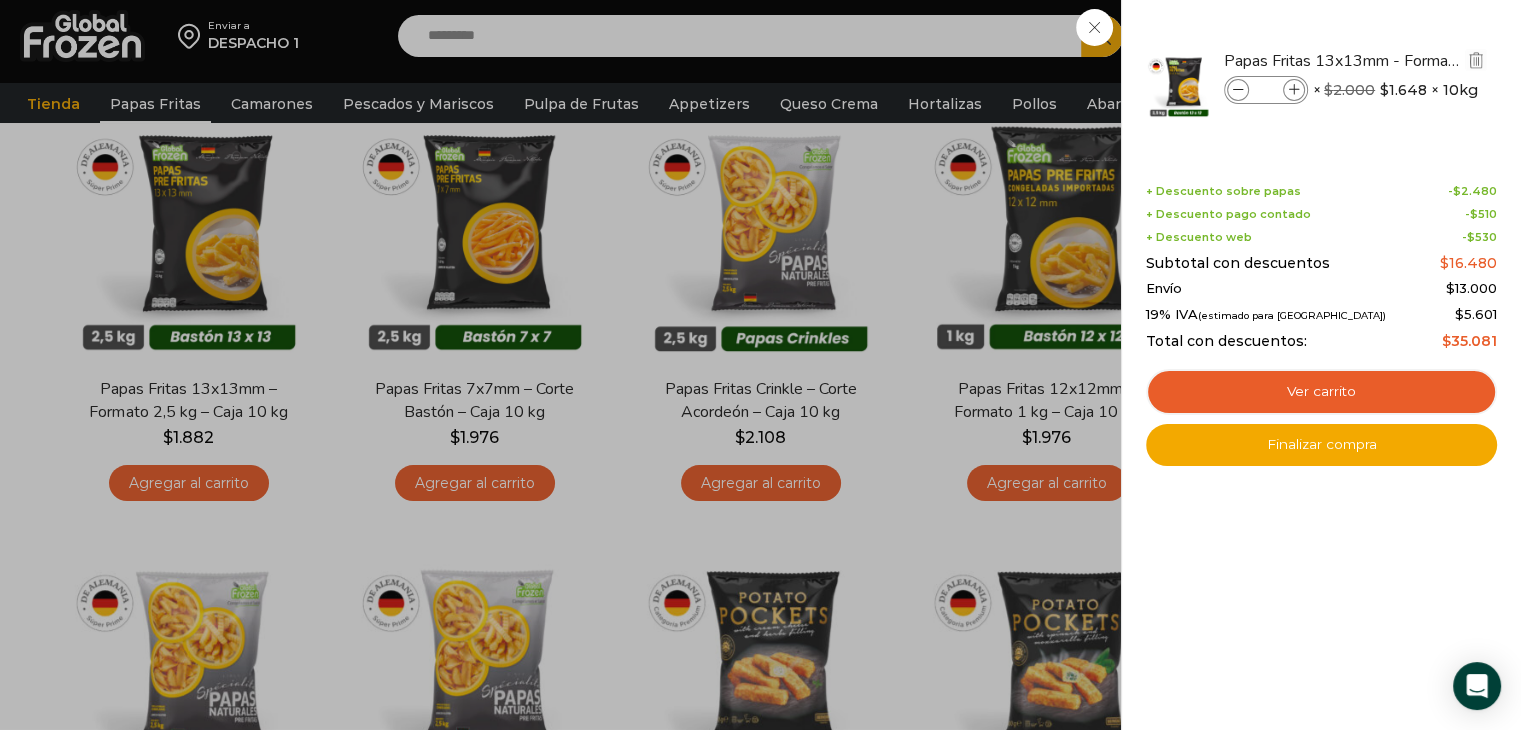 click at bounding box center [1238, 90] 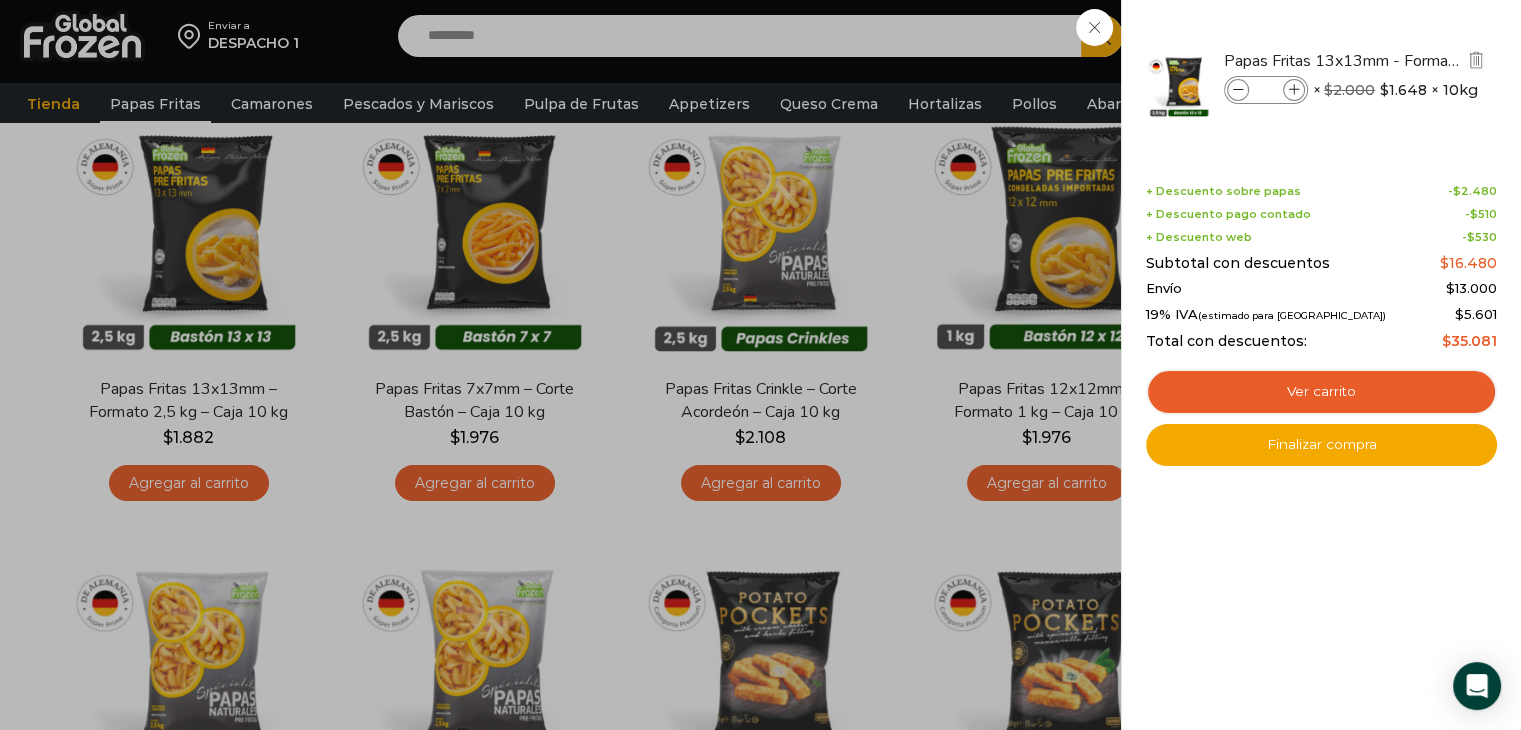 type on "**" 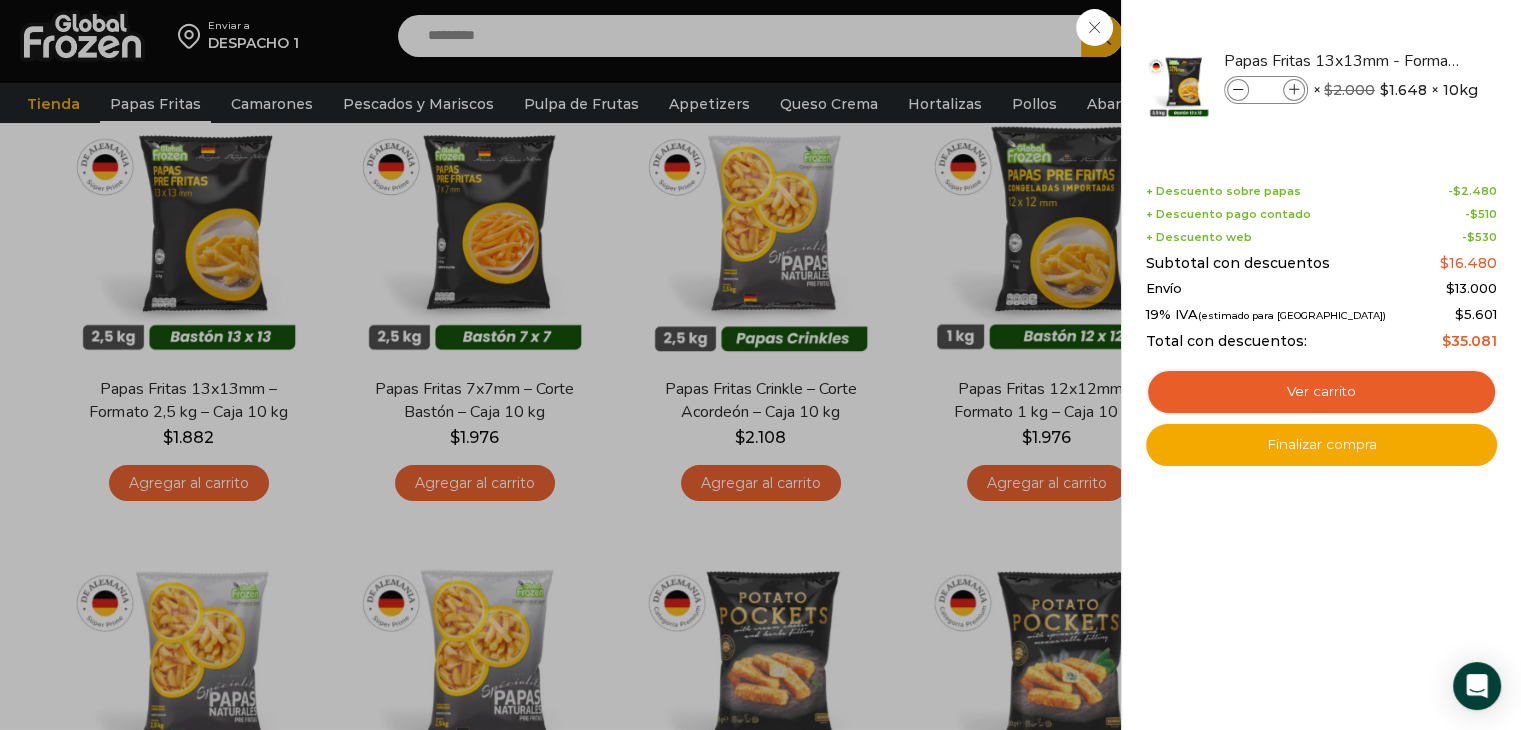 click on "1
Shopping Cart
Papas Fritas 13x13mm - Formato 2,5 kg - Caja 10 kg
Papas Fritas 13x13mm - Formato 2,5 kg - Caja 10 kg cantidad
**
×  $ 2.000   Original price was: $2.000. $ 1.648  × 10kg 1 ×  $ 2.000" at bounding box center (1321, 365) 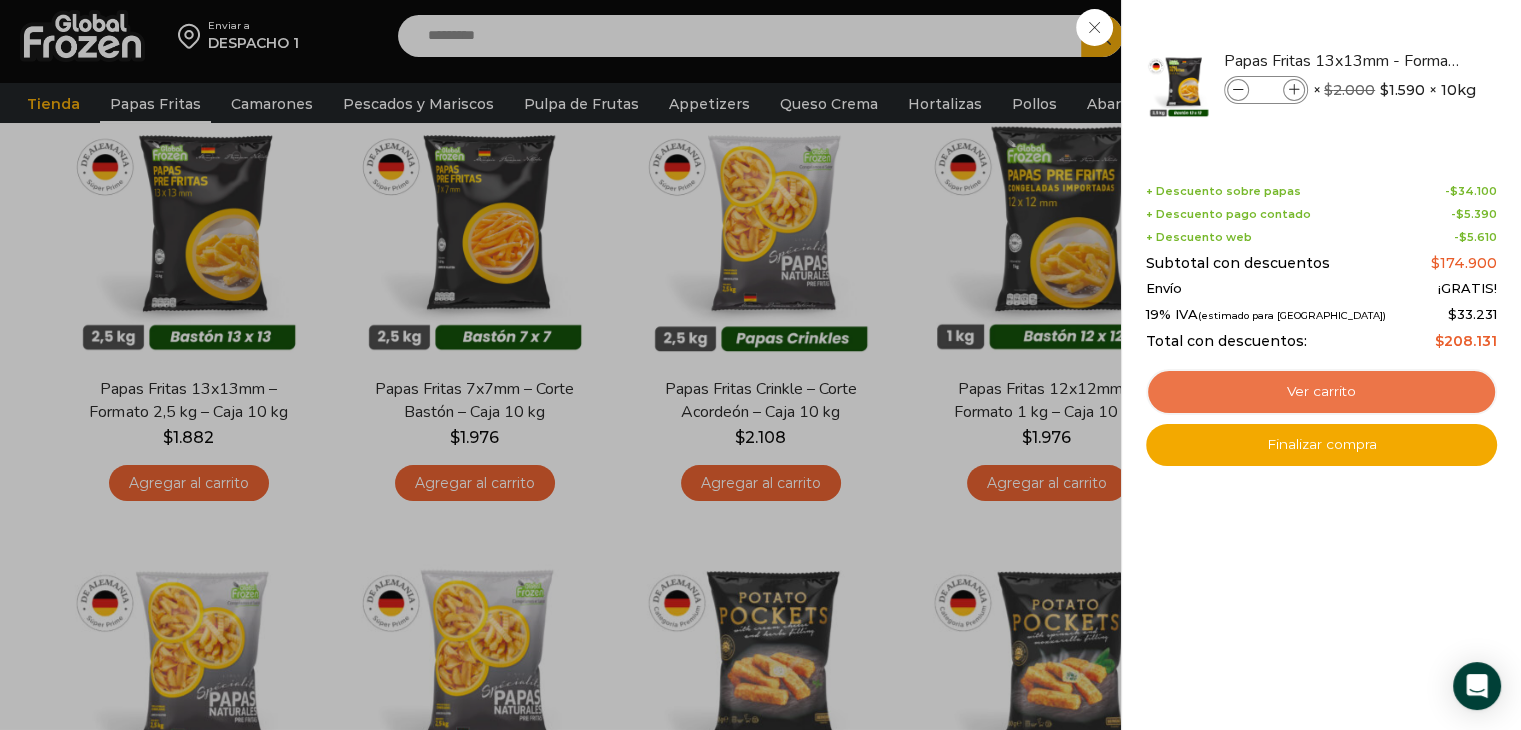 click on "Ver carrito" at bounding box center (1321, 392) 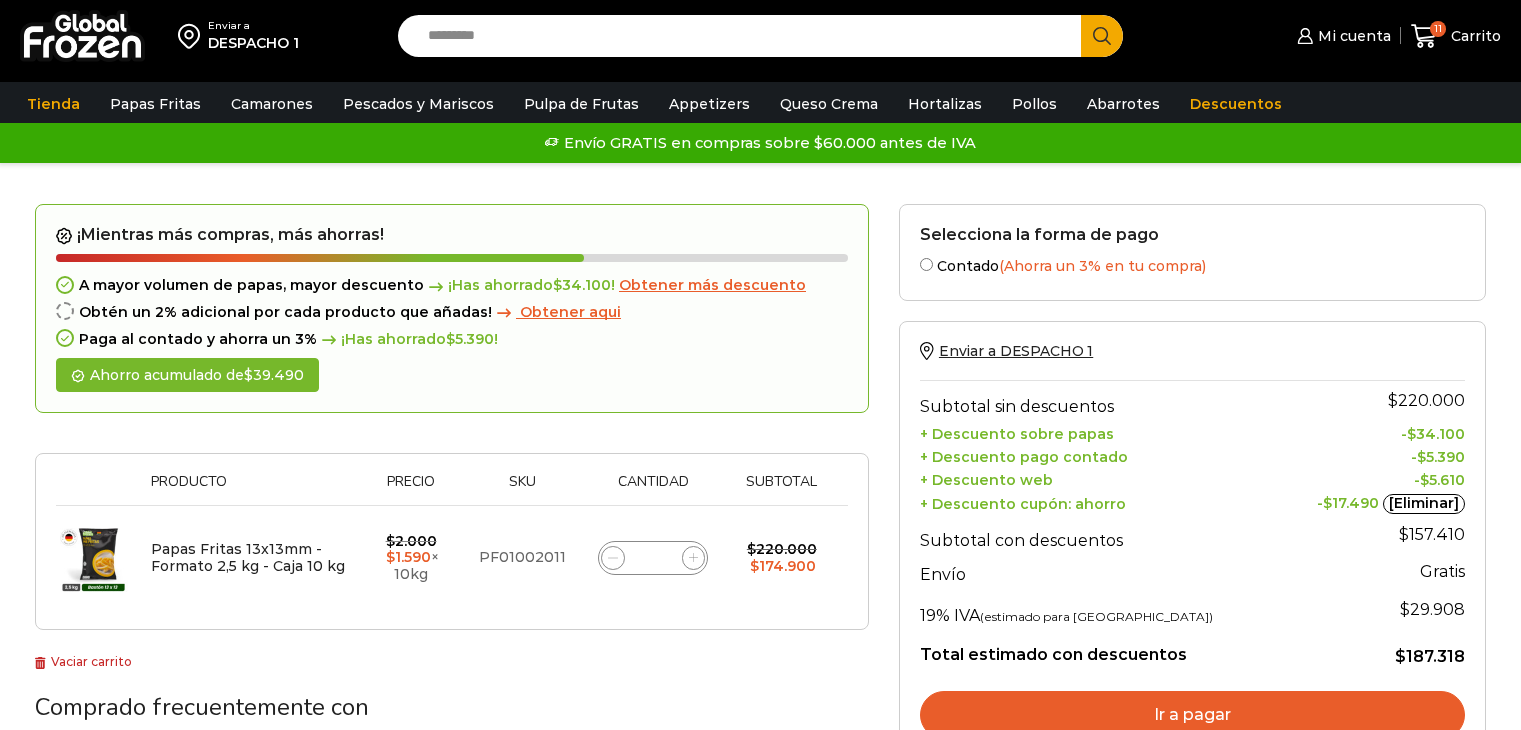 scroll, scrollTop: 0, scrollLeft: 0, axis: both 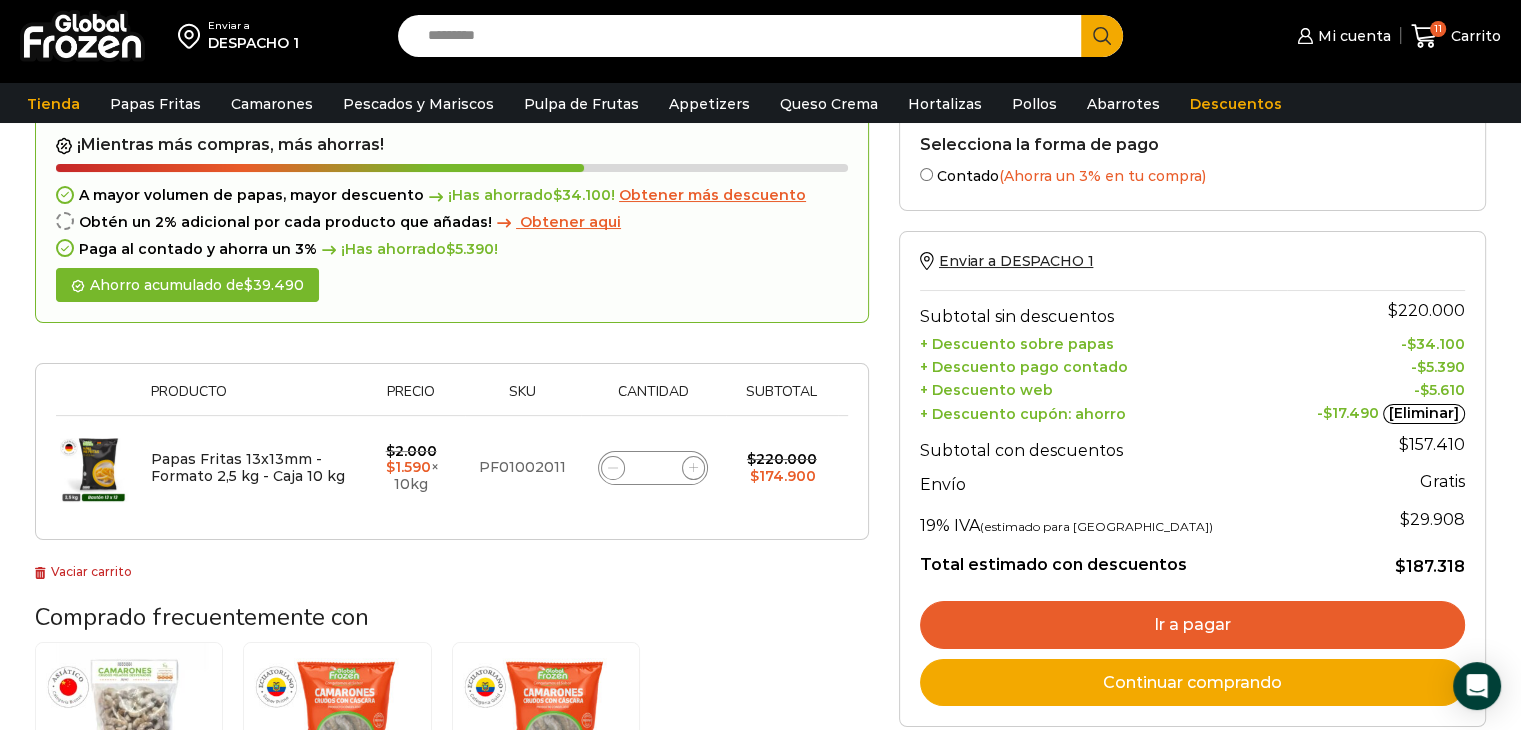 click on "Selecciona la forma de pago
Contado  (Ahorra un 3% en tu compra)
Seleccionar
Enviar a DESPACHO 1
Subtotal sin descuentos
$ 220.000
+ Descuento sobre papas
- $ 34.100
+ Descuento pago contado
- $ 5.390
+ Descuento web
- $ 5.610
+ Descuento cupón: ahorro
- $ 17.490   [Eliminar]
Subtotal con descuentos
$ 157.410
Envío
Gratis
Gratis
19% IVA  (estimado para [GEOGRAPHIC_DATA])
$ 29.908
Total estimado con descuentos
$ 187.318
Ir a pagar
Continuar comprando
Cupón de descuento
Aplicar cupón" at bounding box center (1192, 539) 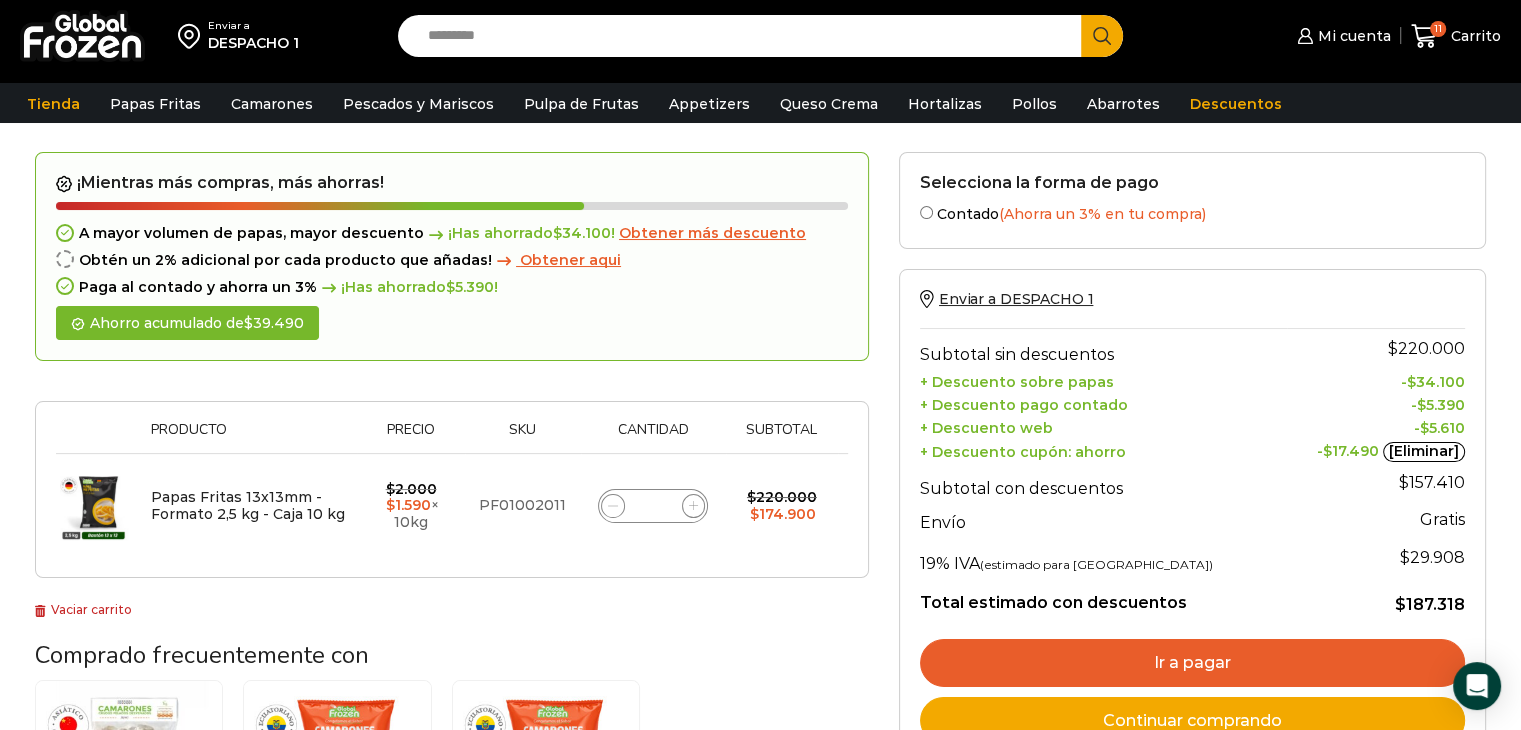 scroll, scrollTop: 0, scrollLeft: 0, axis: both 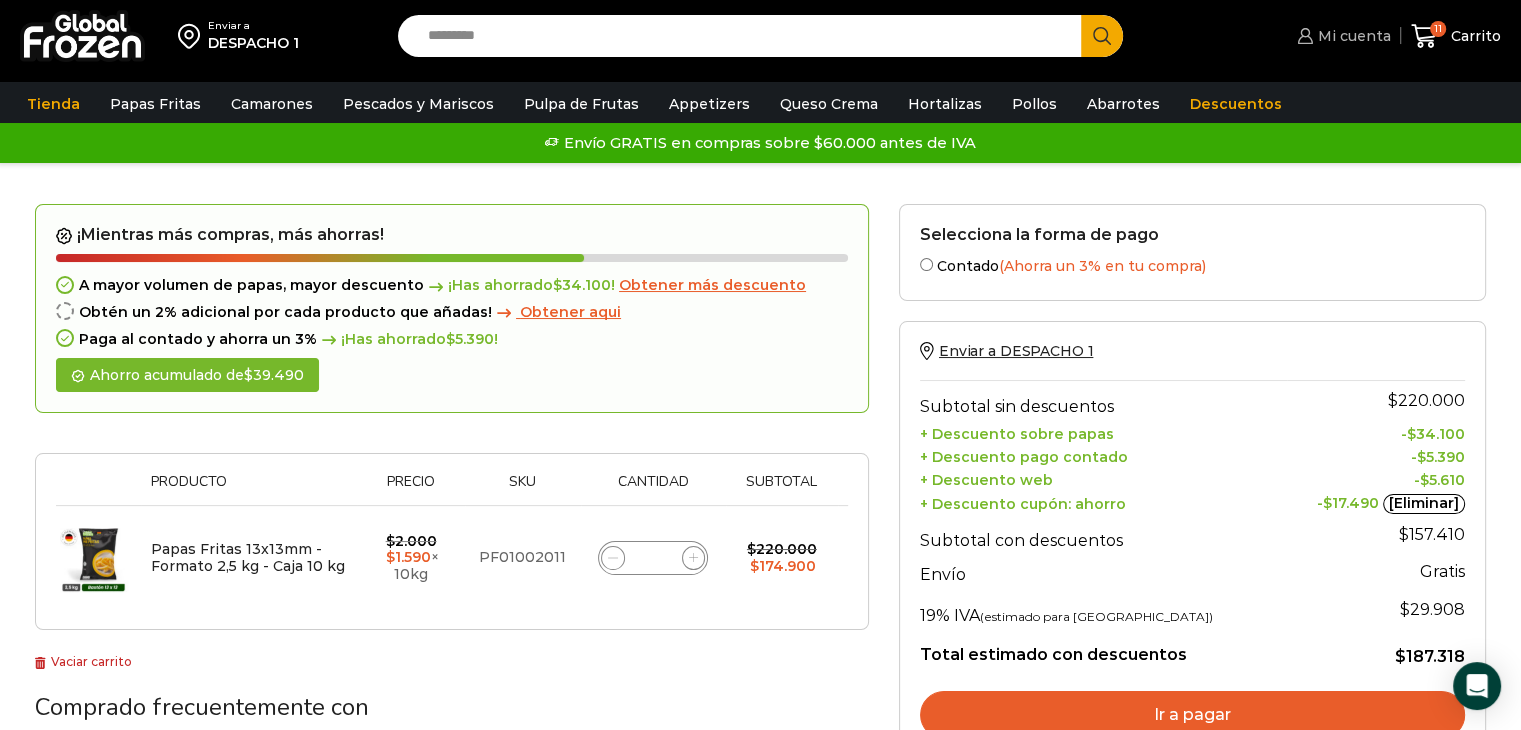 click on "Mi cuenta" at bounding box center [1352, 36] 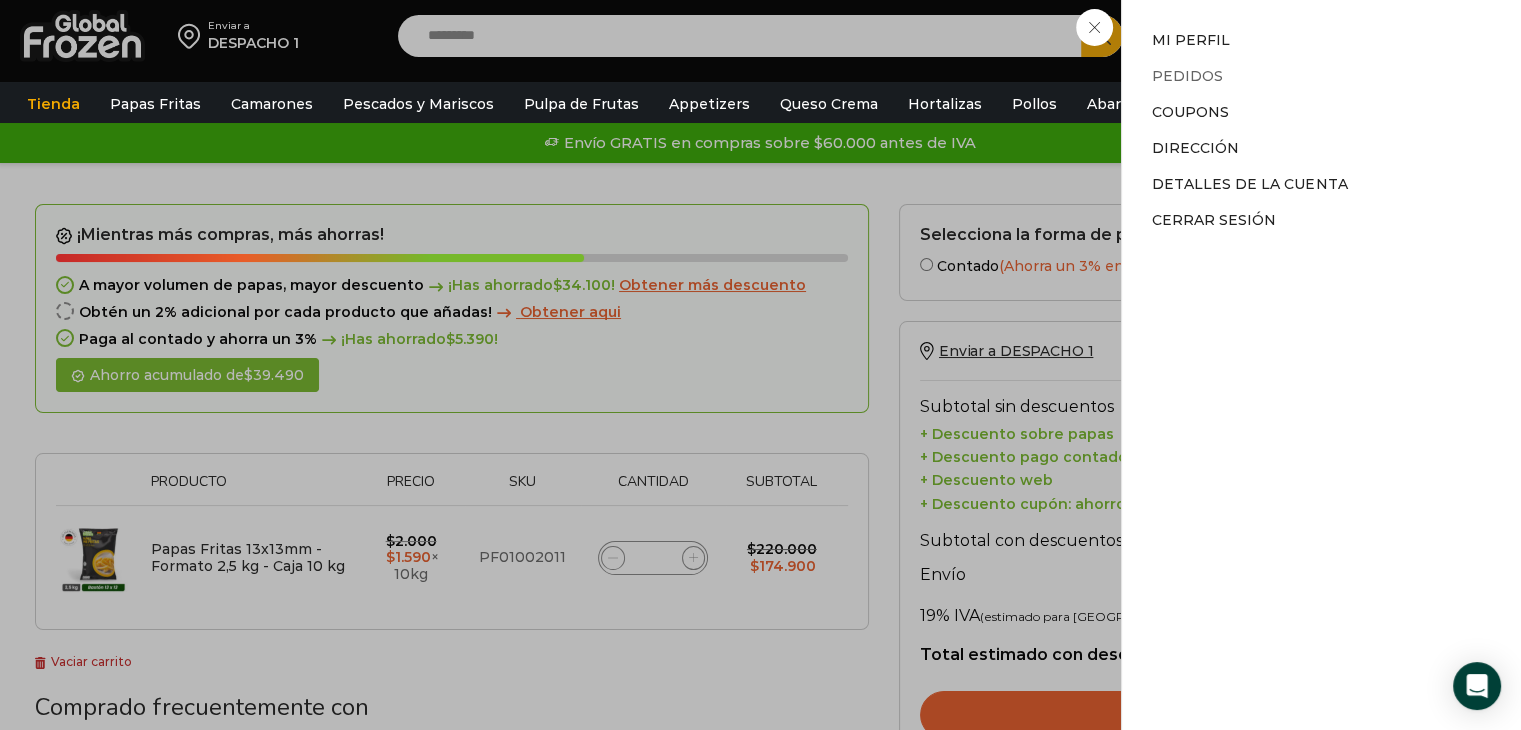 click on "Pedidos" at bounding box center (1187, 76) 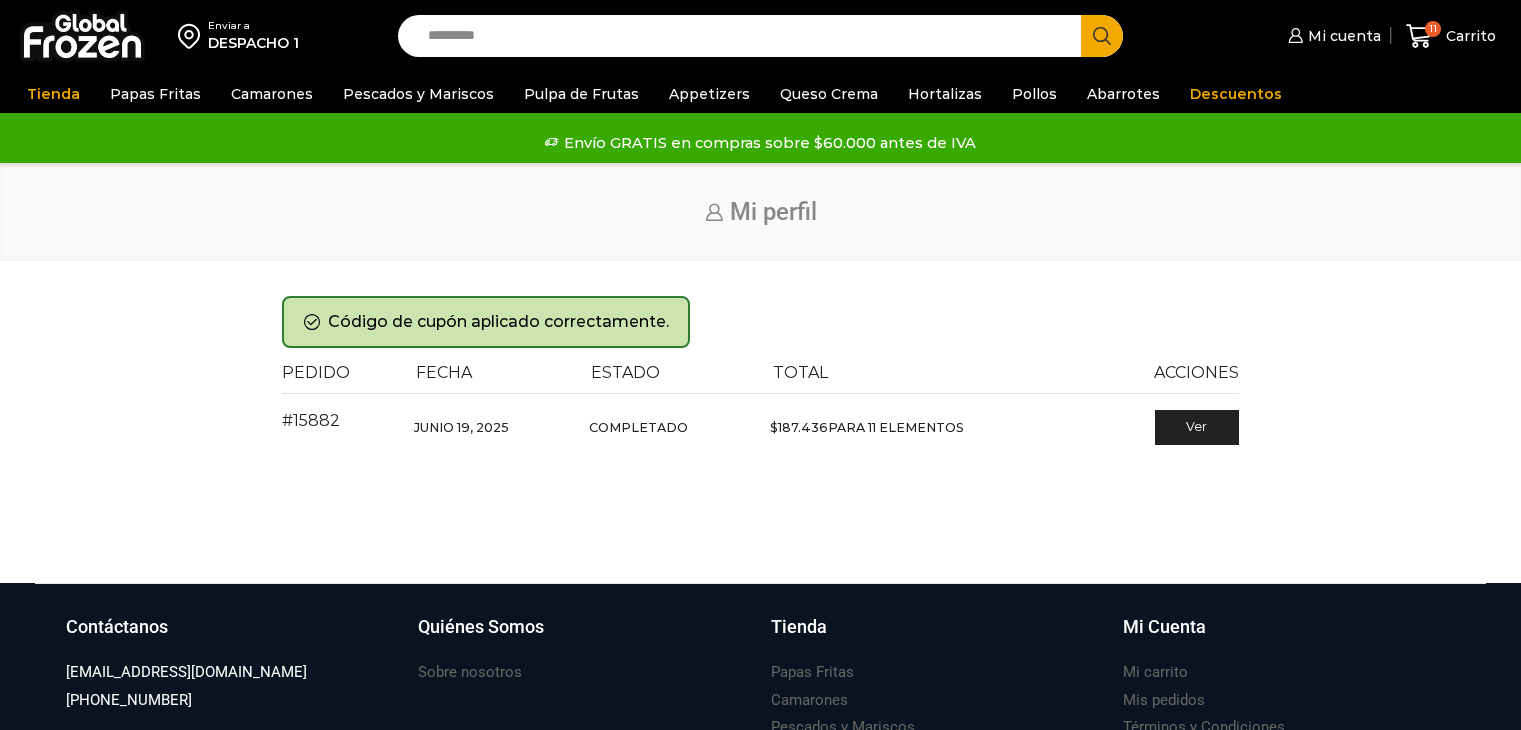 scroll, scrollTop: 0, scrollLeft: 0, axis: both 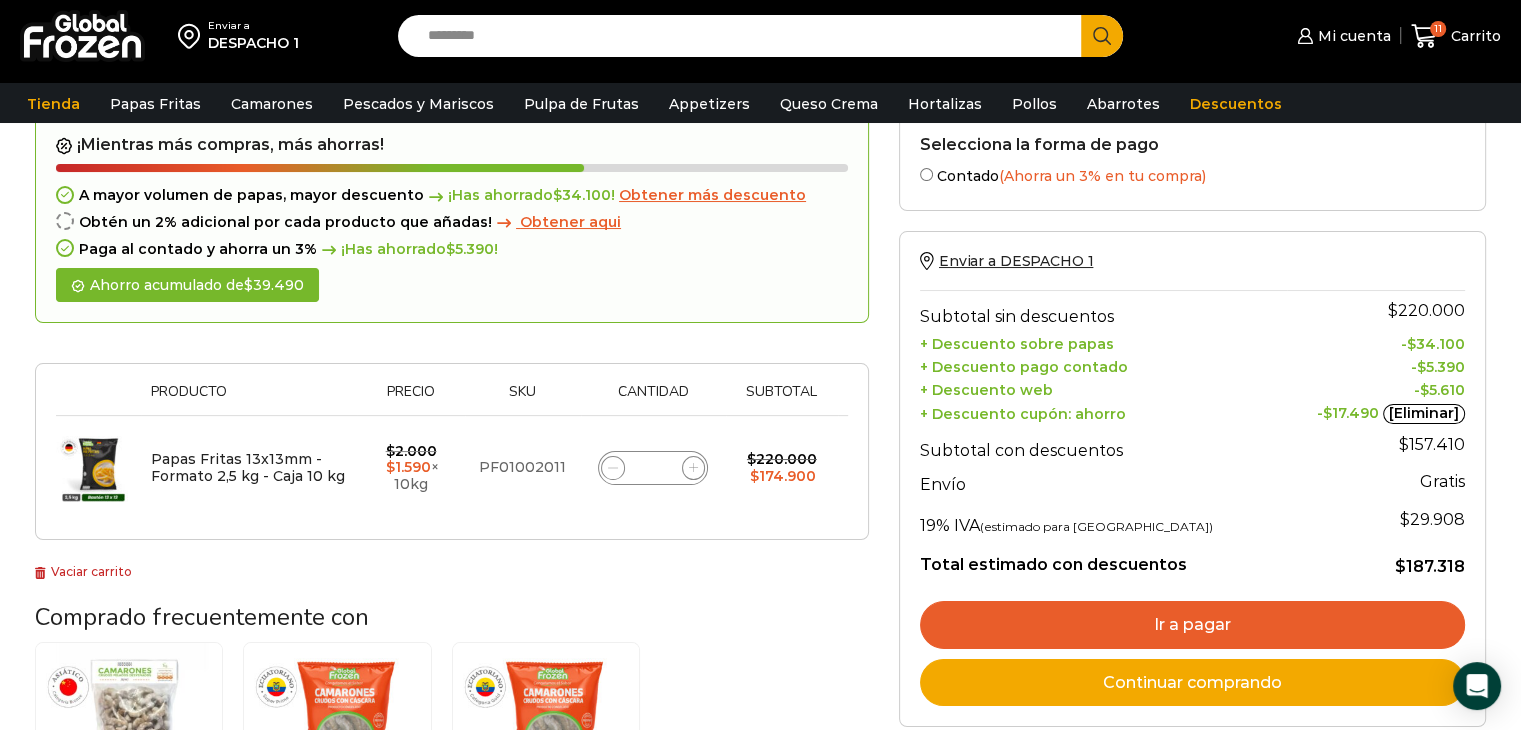 click on "Ir a pagar" at bounding box center [1192, 625] 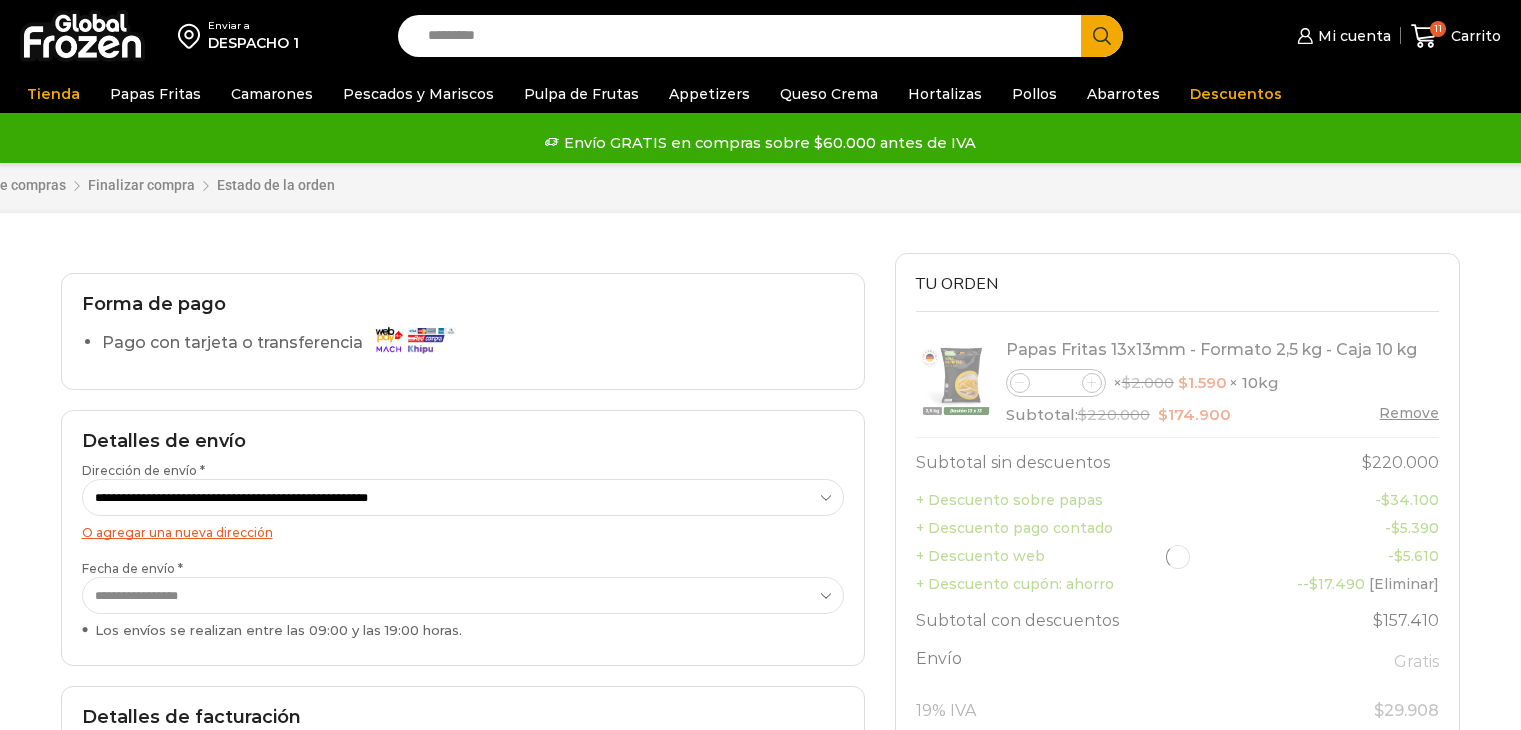 scroll, scrollTop: 0, scrollLeft: 0, axis: both 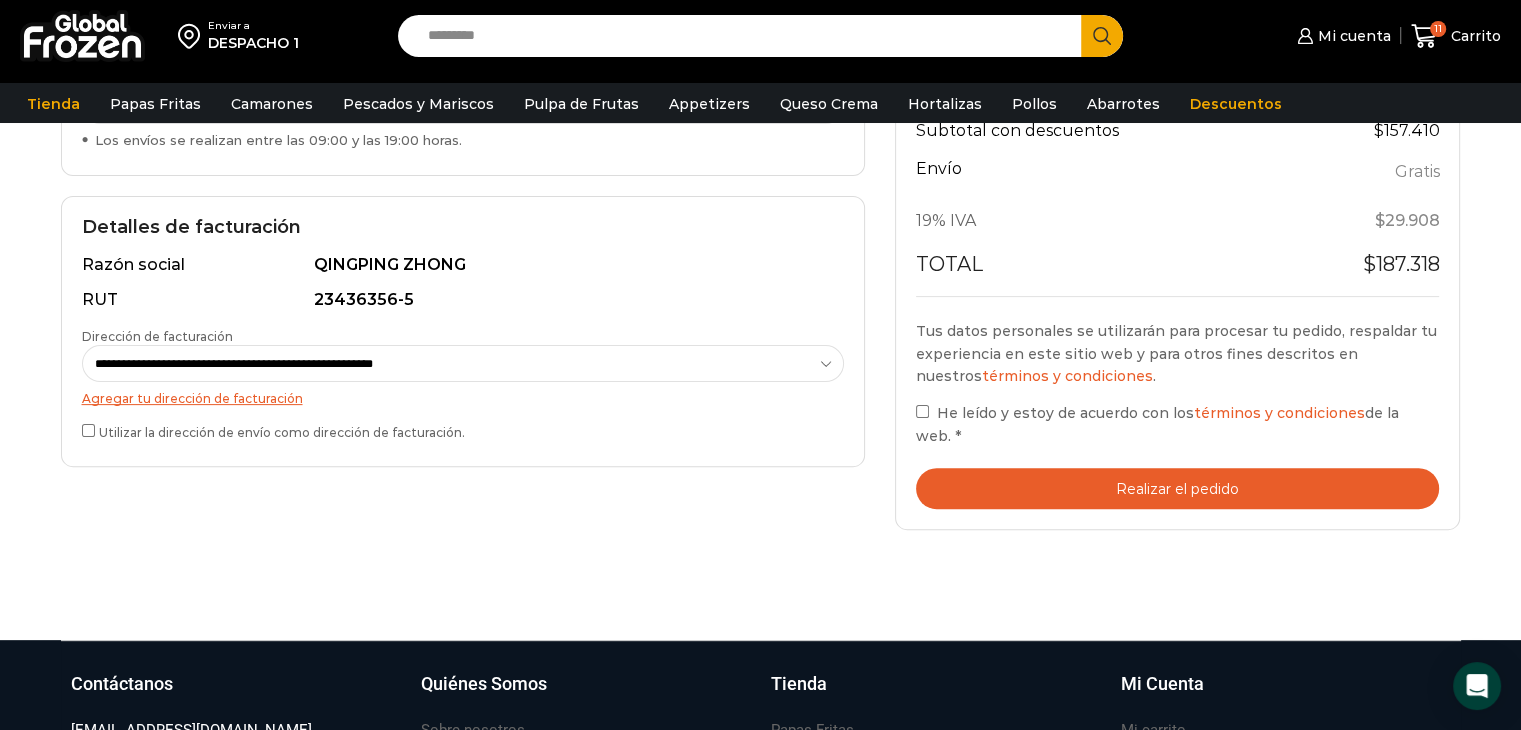 click on "Realizar el pedido" at bounding box center [1178, 488] 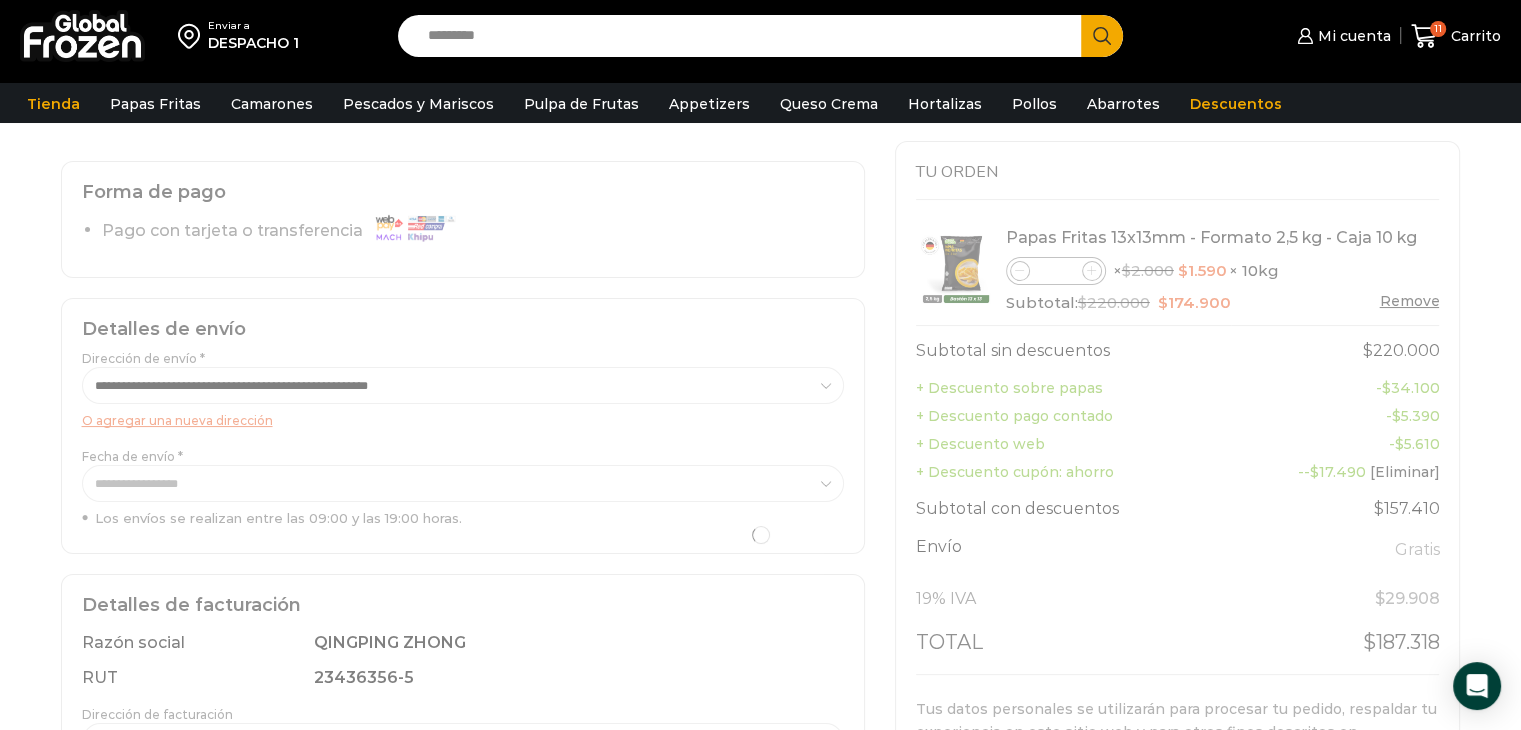 scroll, scrollTop: 100, scrollLeft: 0, axis: vertical 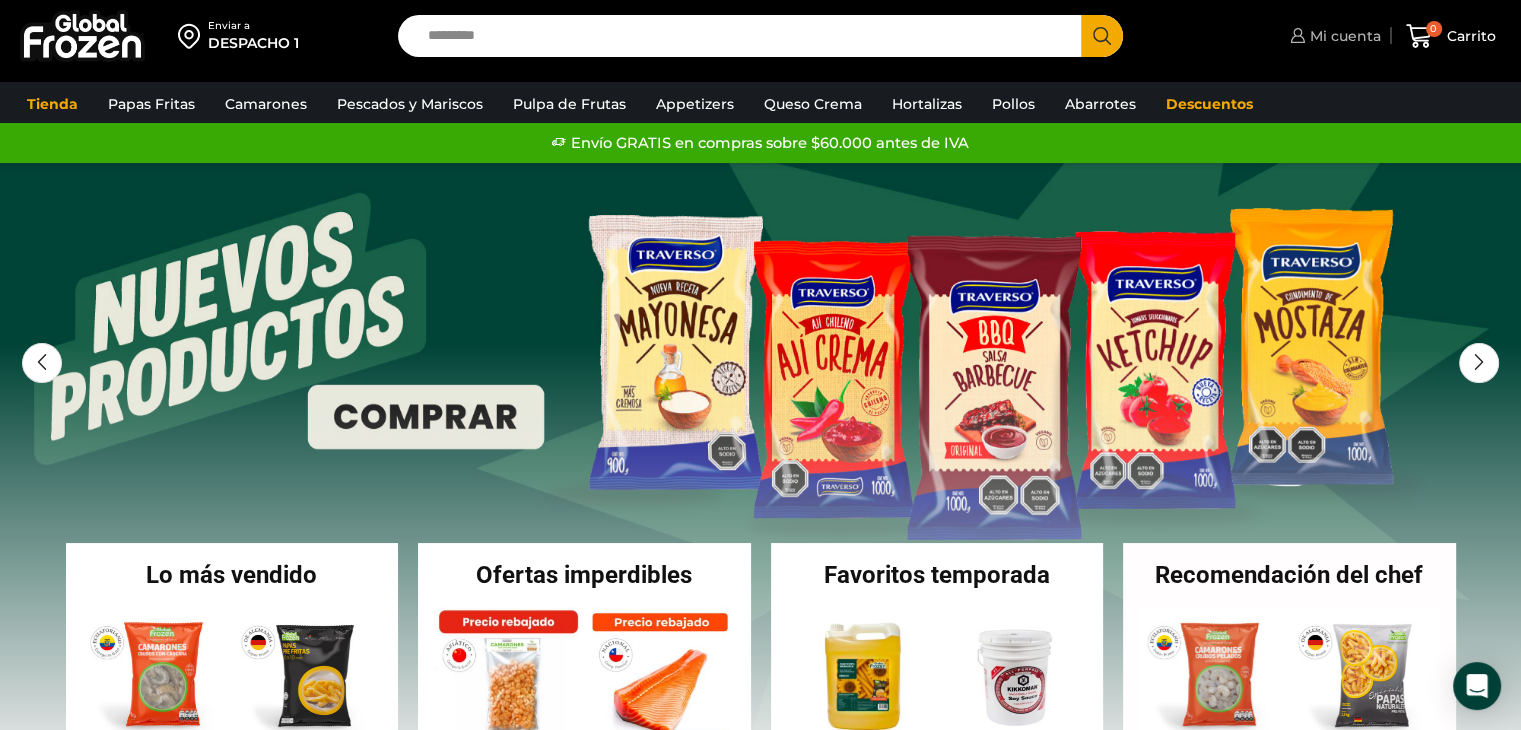 click on "Mi cuenta" at bounding box center (1343, 36) 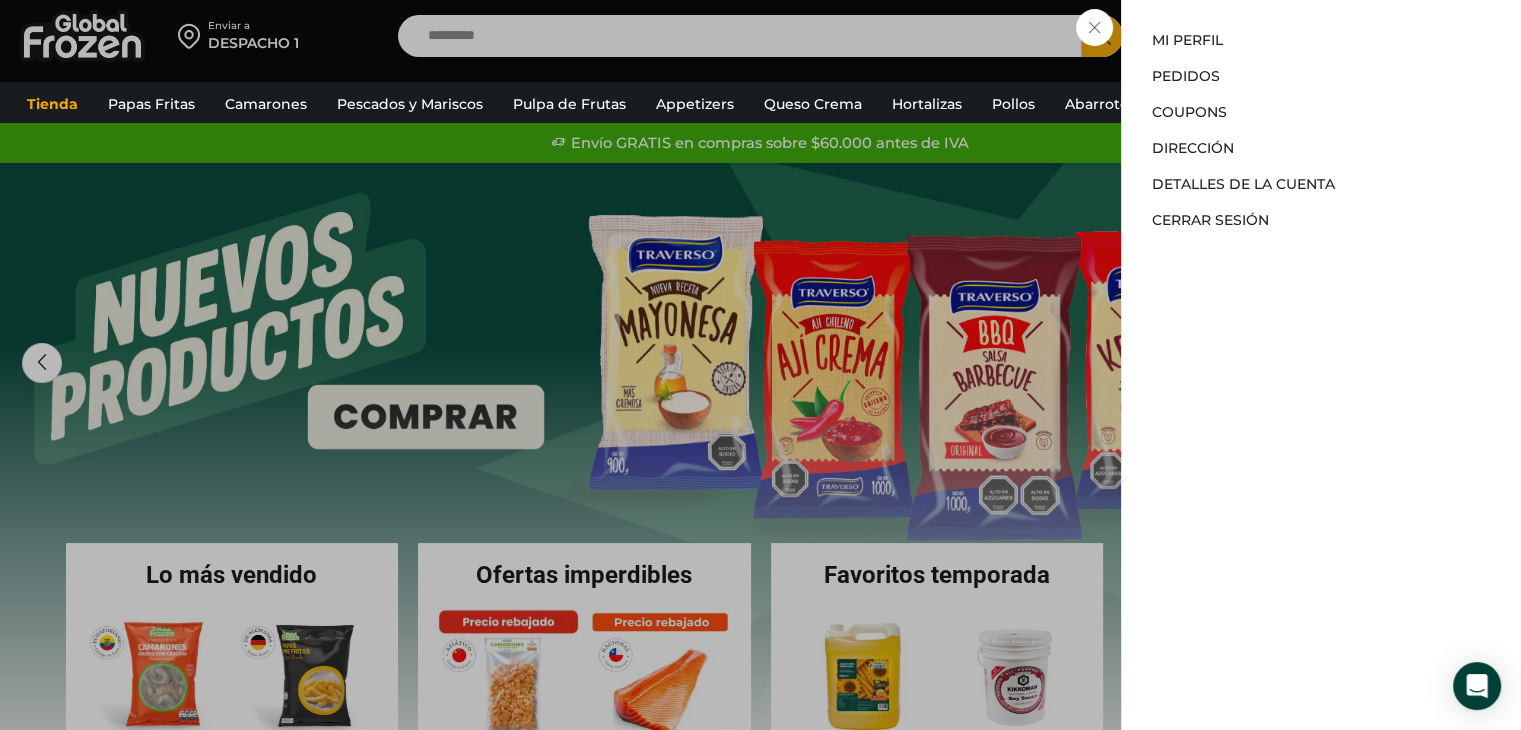 click on "Mi cuenta
Mi cuenta
Mi perfil
Pedidos
Descargas
Coupons
Dirección
Detalles de la cuenta
Cerrar sesión" at bounding box center (1333, 36) 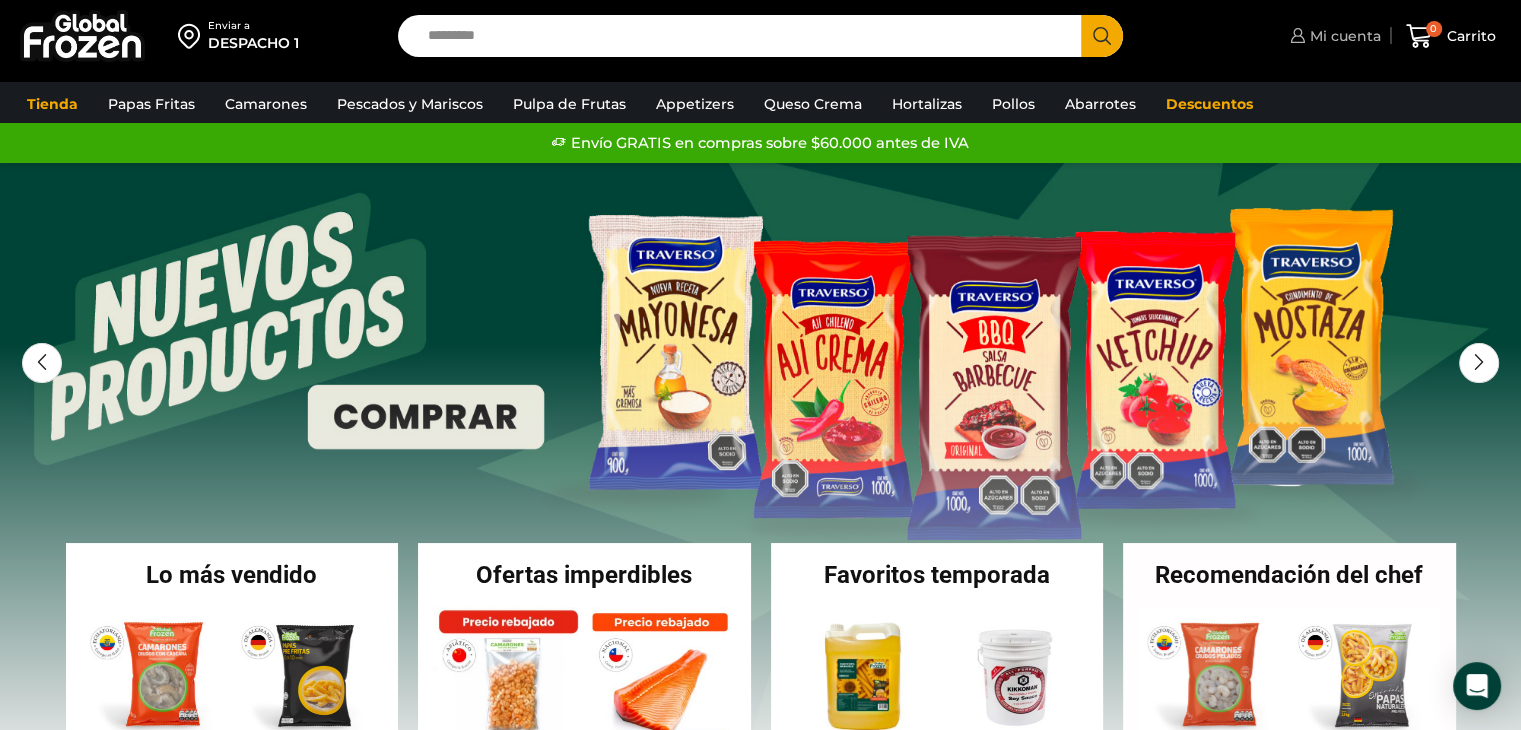 click on "Mi cuenta" at bounding box center (1343, 36) 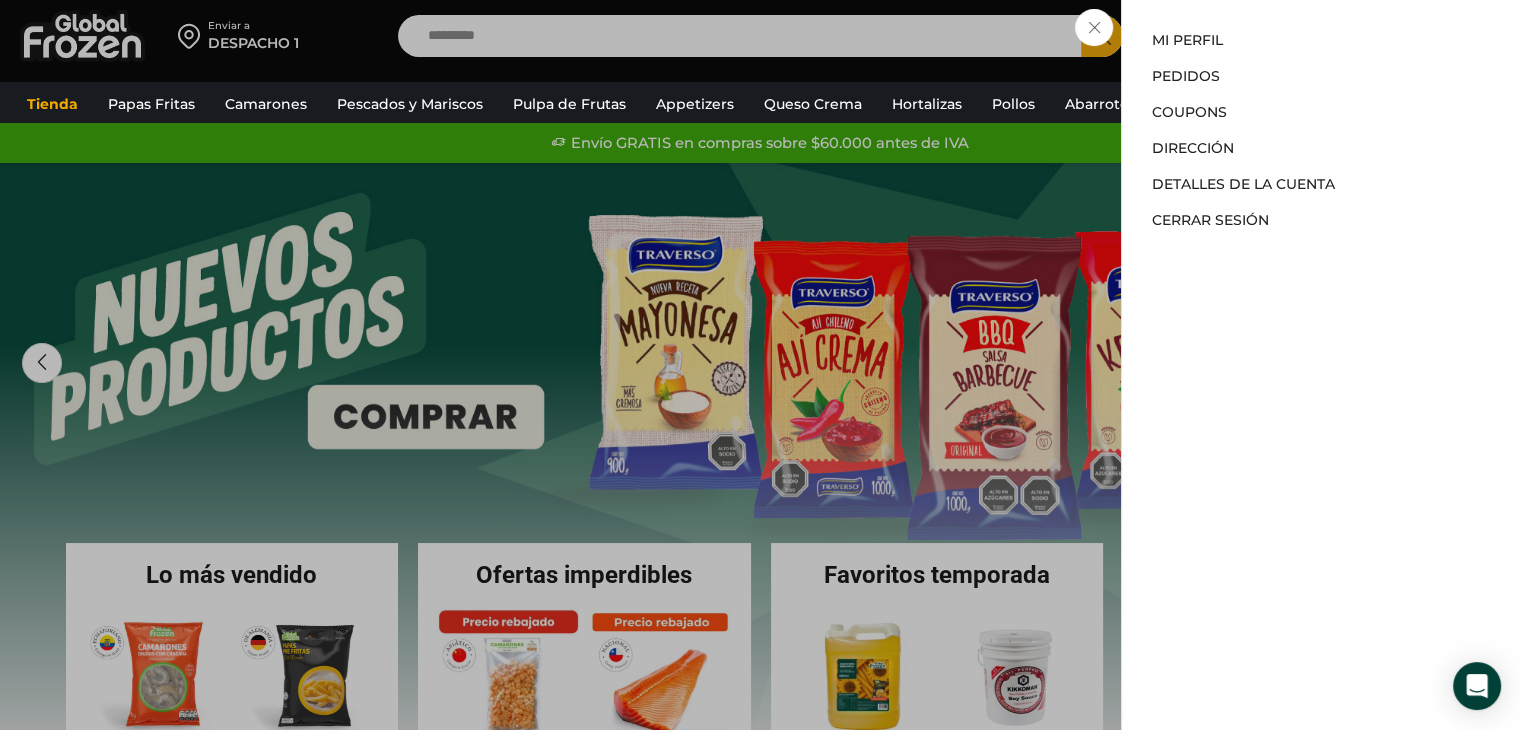 click on "Mi cuenta
Mi cuenta
Mi perfil
Pedidos
Descargas
Coupons
Dirección
Detalles de la cuenta
Cerrar sesión" at bounding box center [1333, 36] 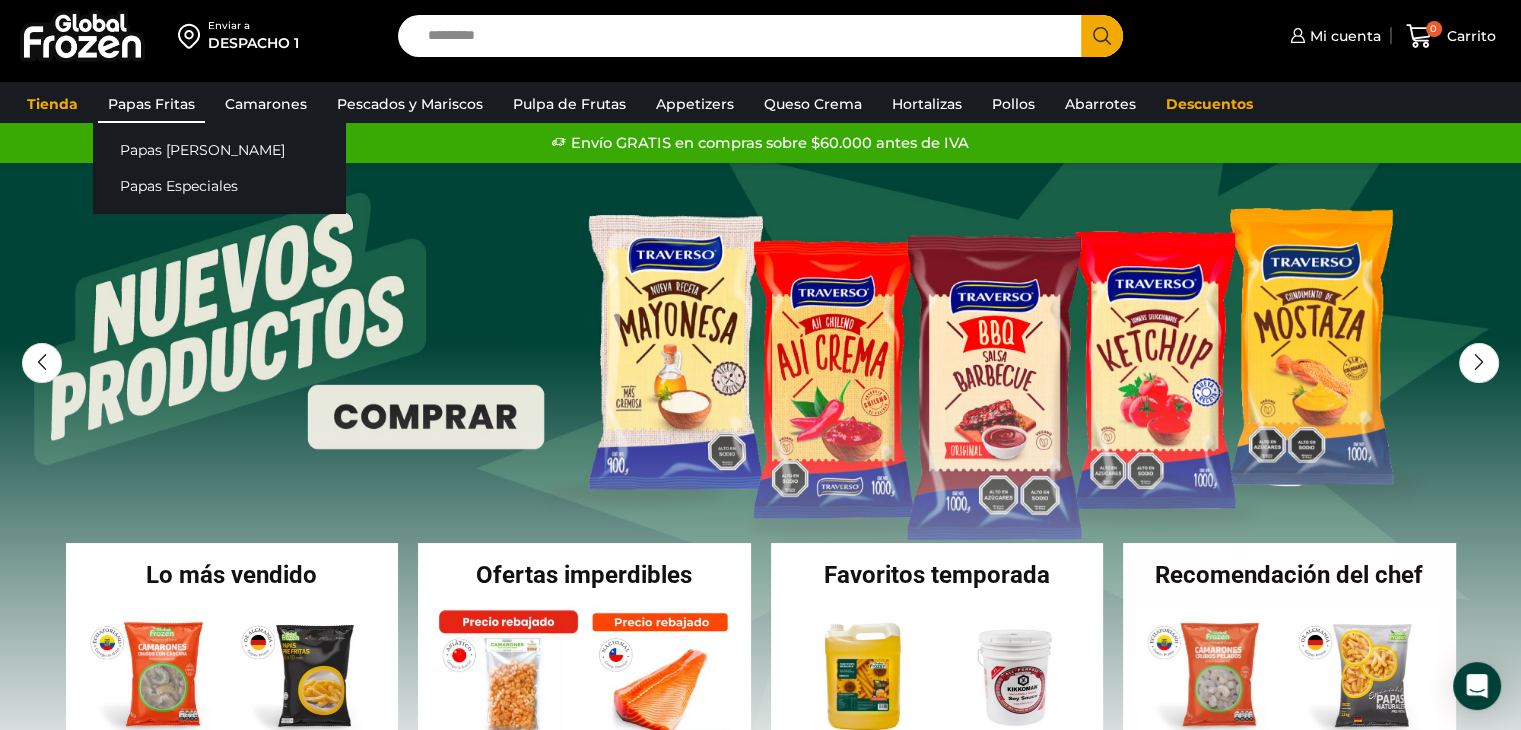 click on "Papas Fritas" at bounding box center (151, 104) 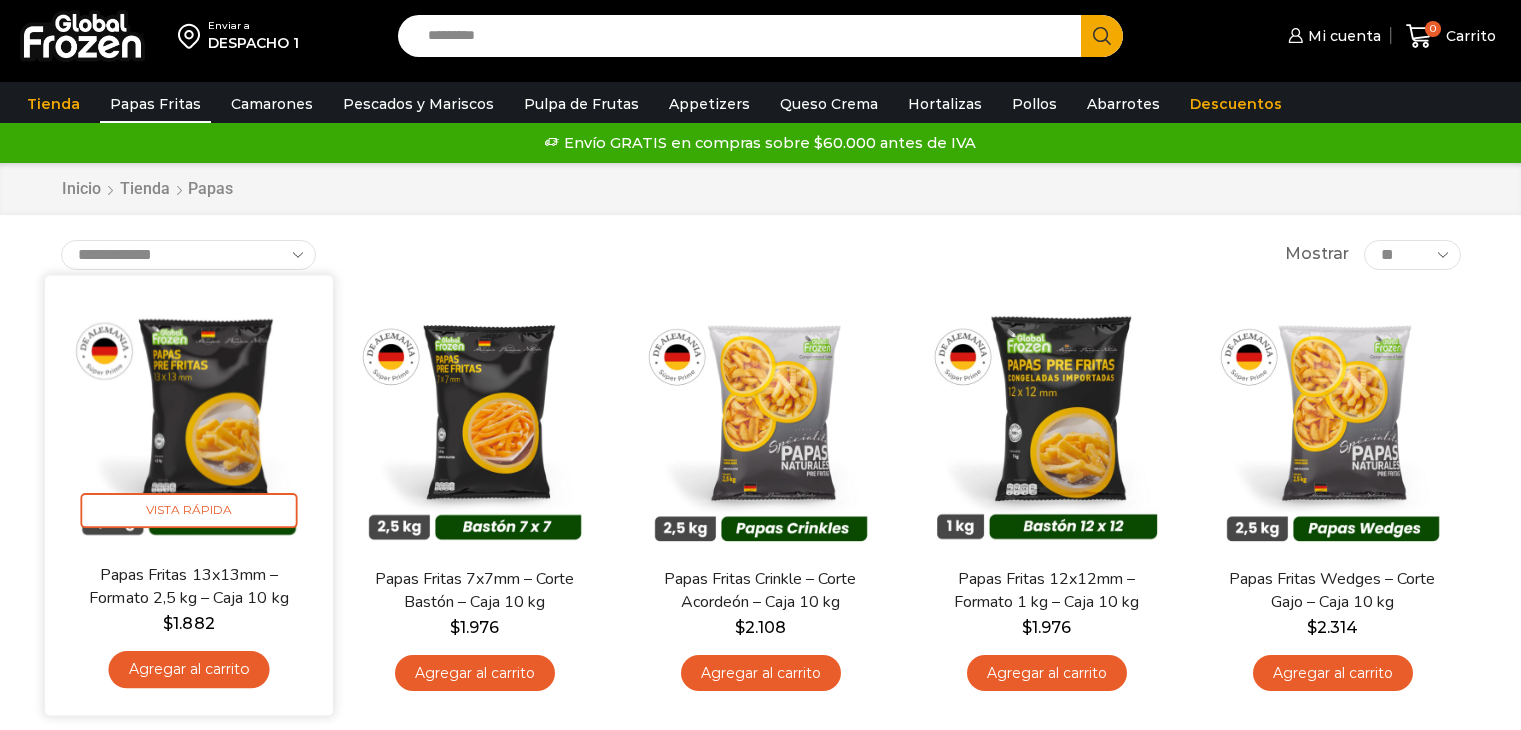 scroll, scrollTop: 0, scrollLeft: 0, axis: both 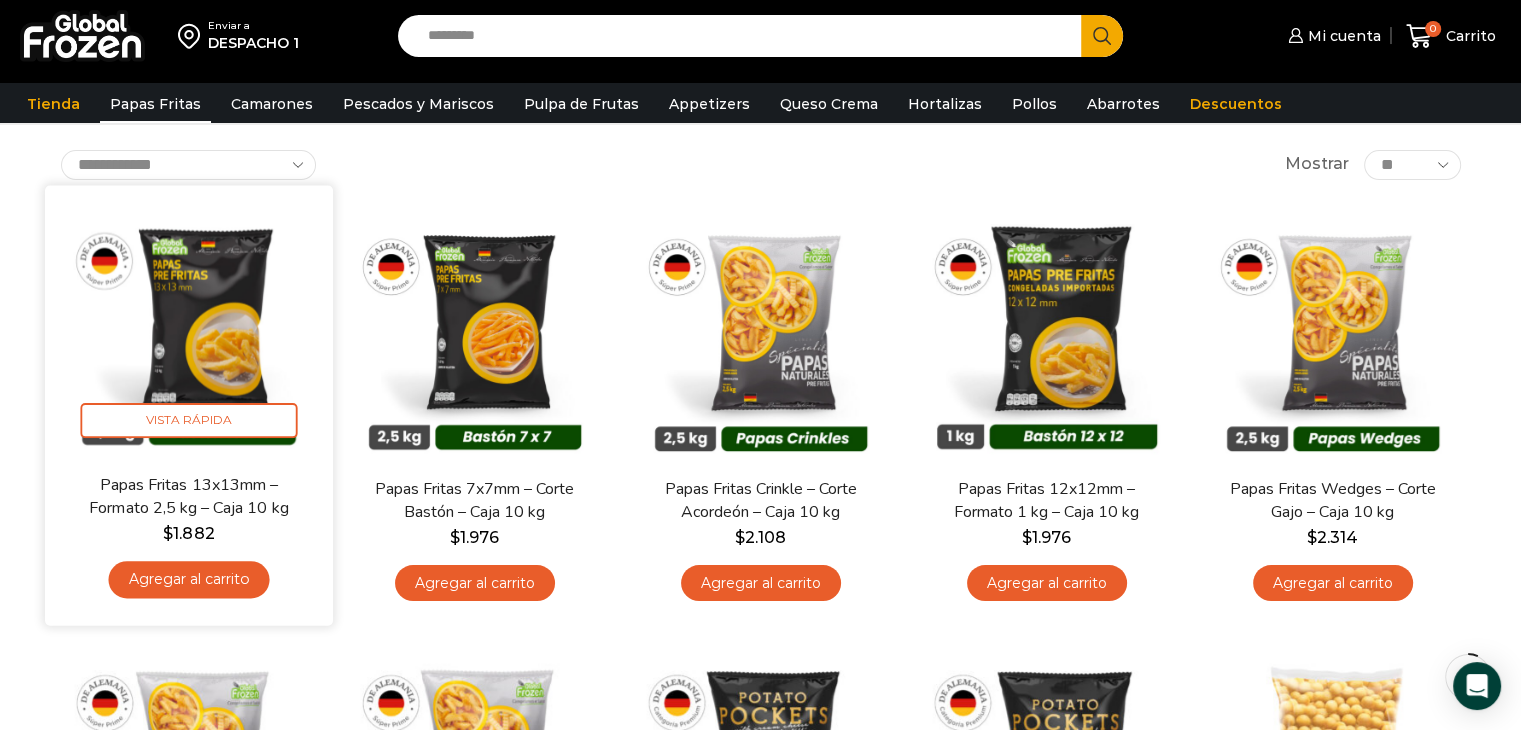 click on "Agregar al carrito" at bounding box center [188, 579] 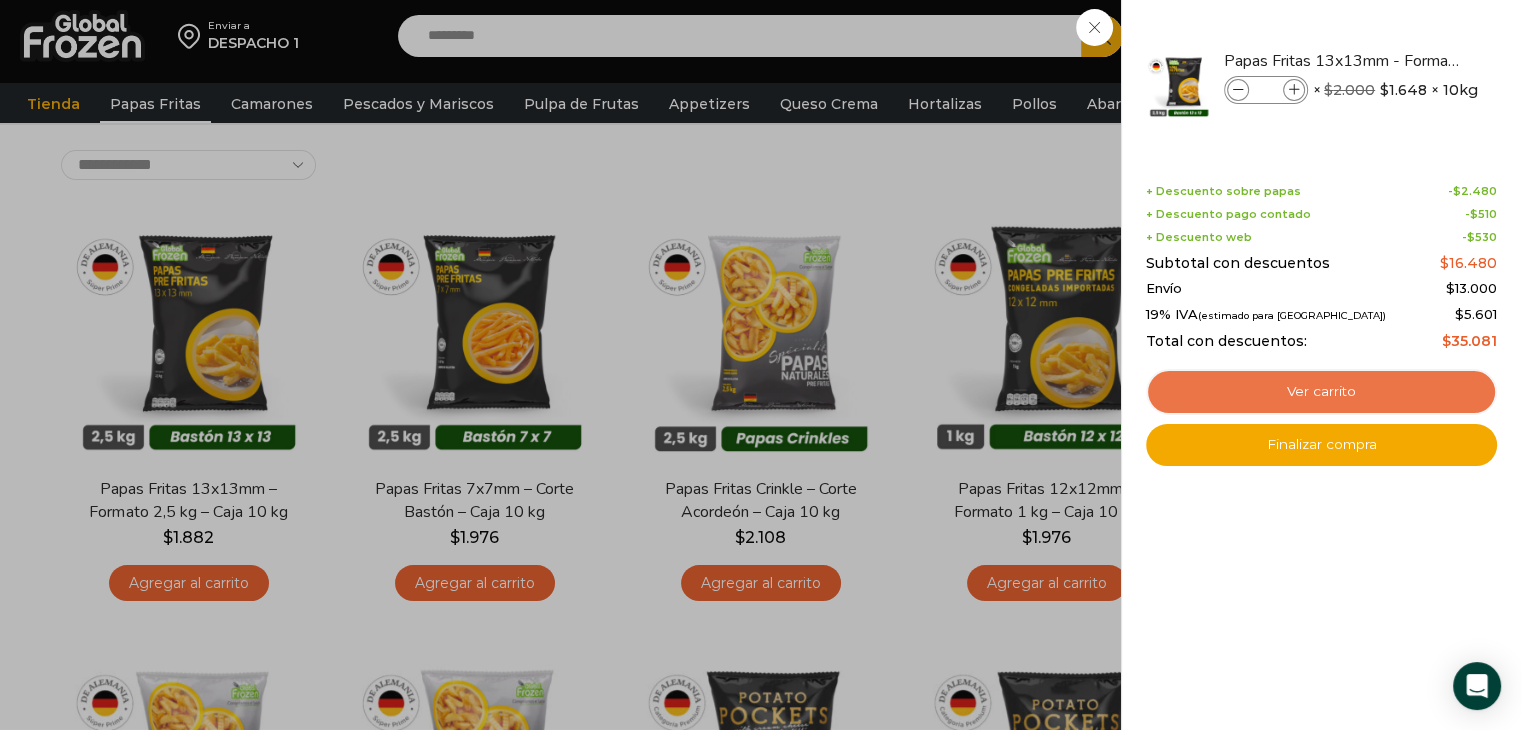 click on "Ver carrito" at bounding box center [1321, 392] 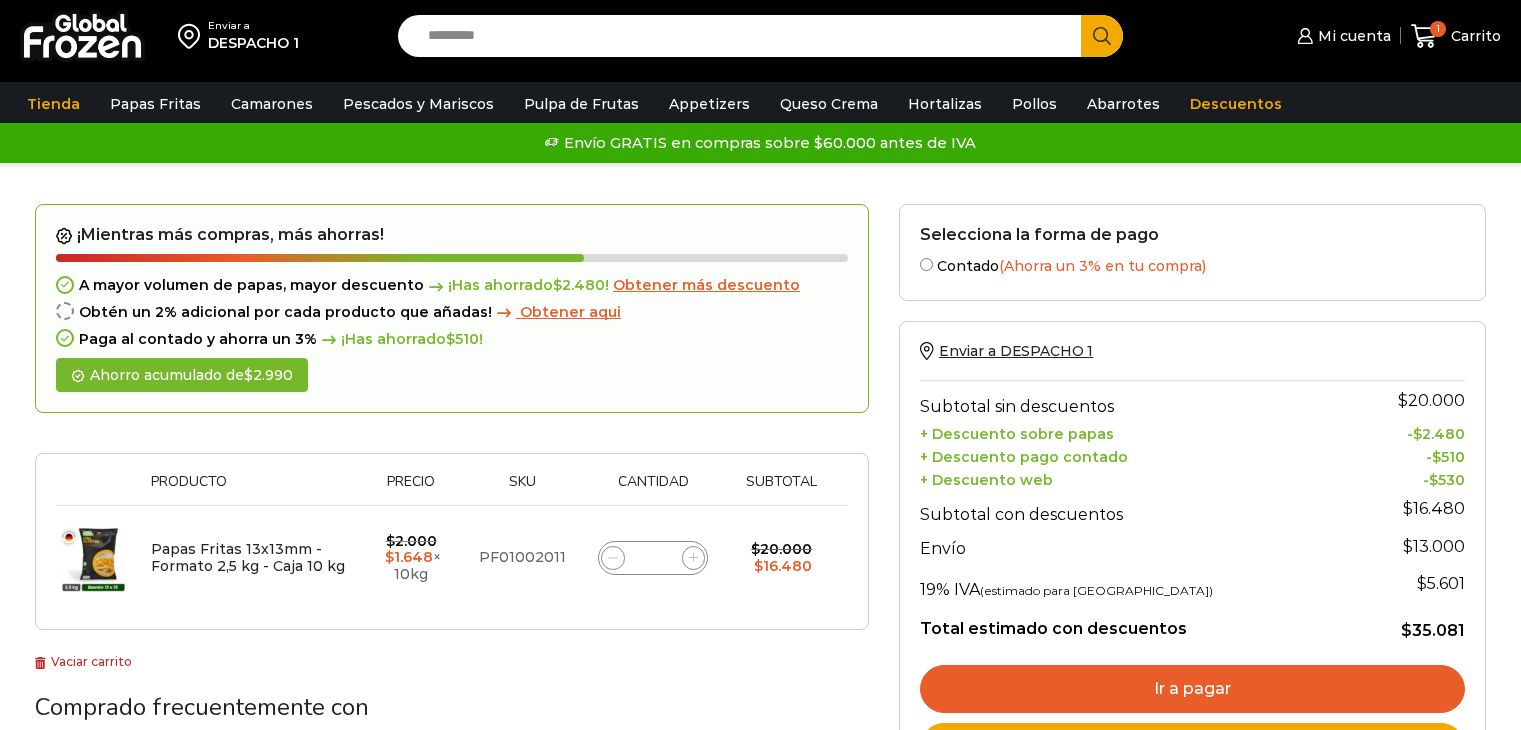 scroll, scrollTop: 0, scrollLeft: 0, axis: both 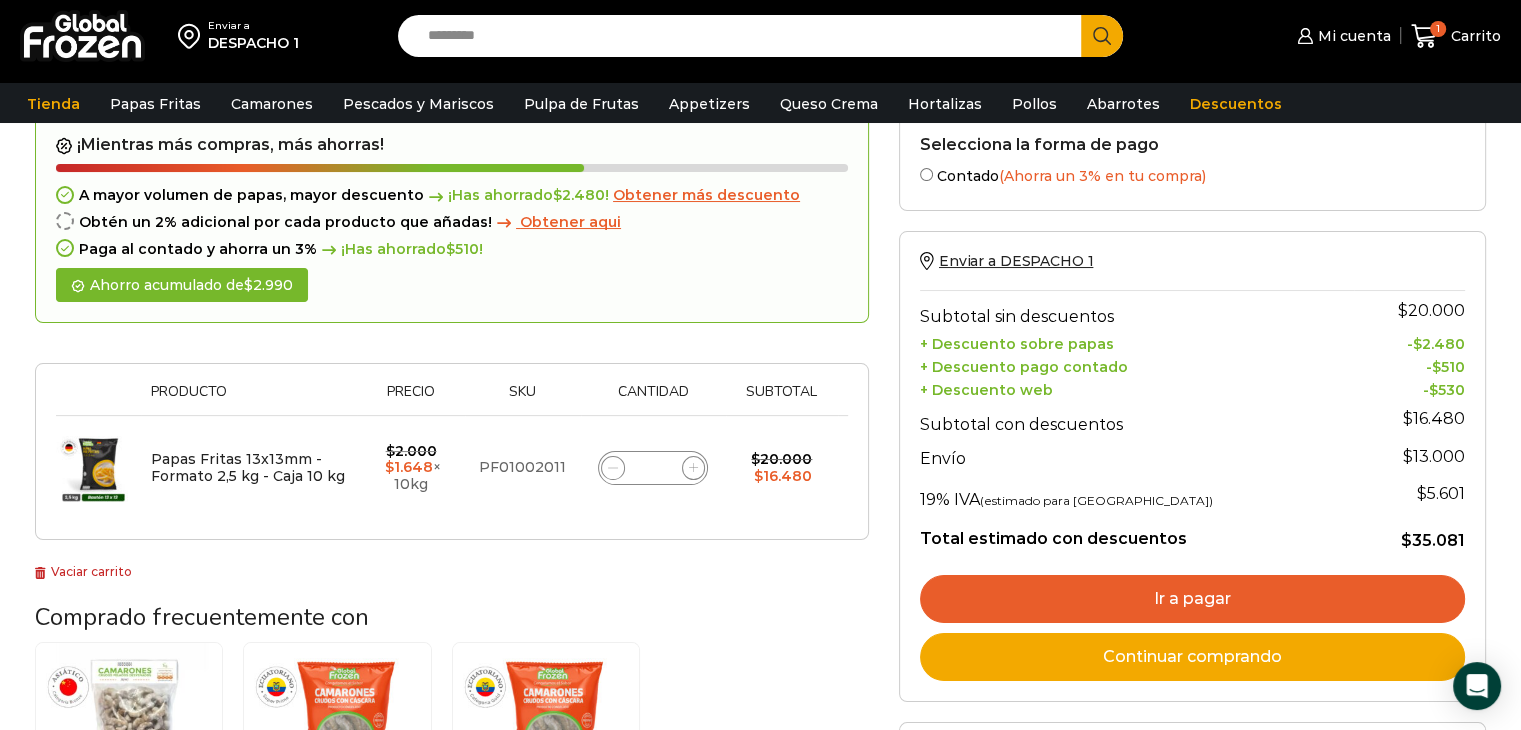 click 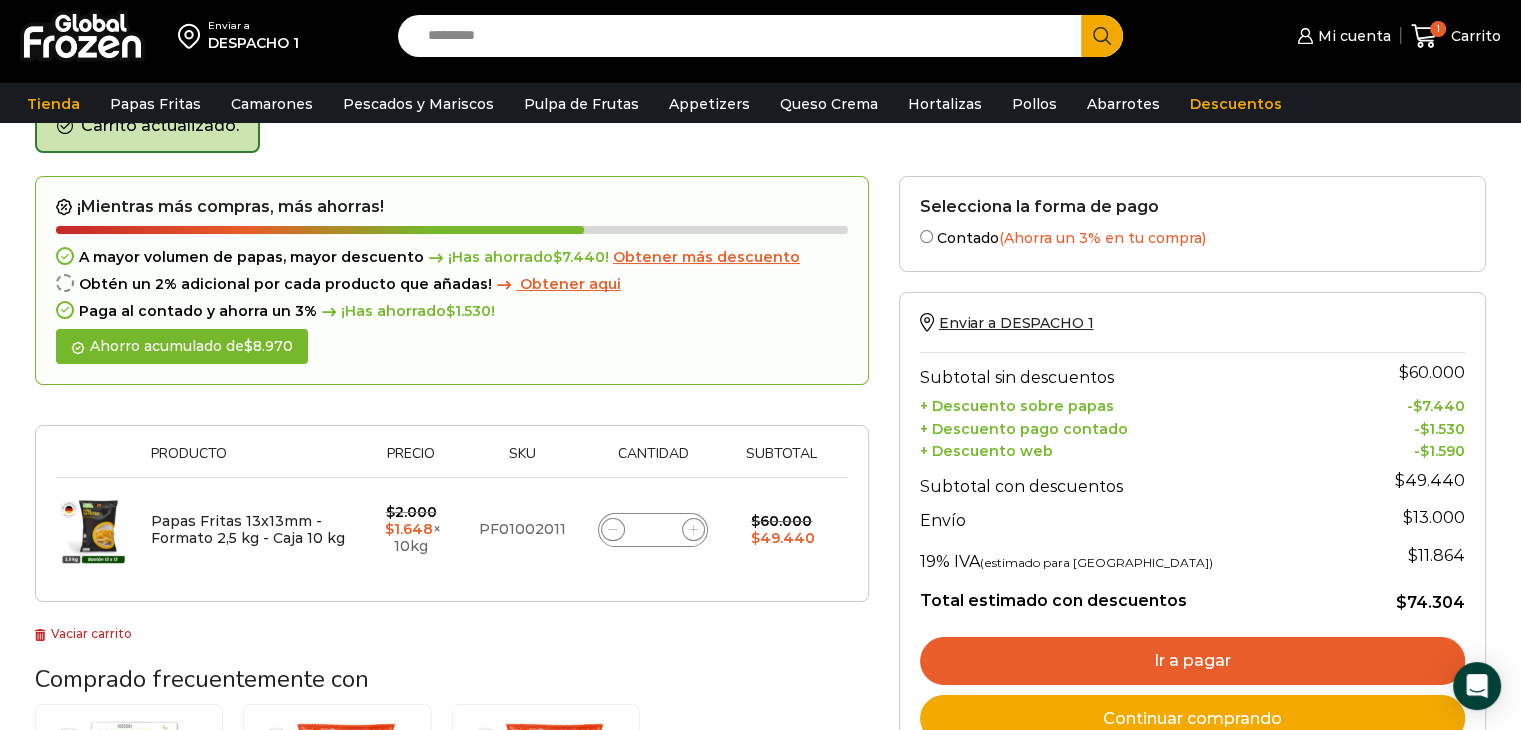 scroll, scrollTop: 112, scrollLeft: 0, axis: vertical 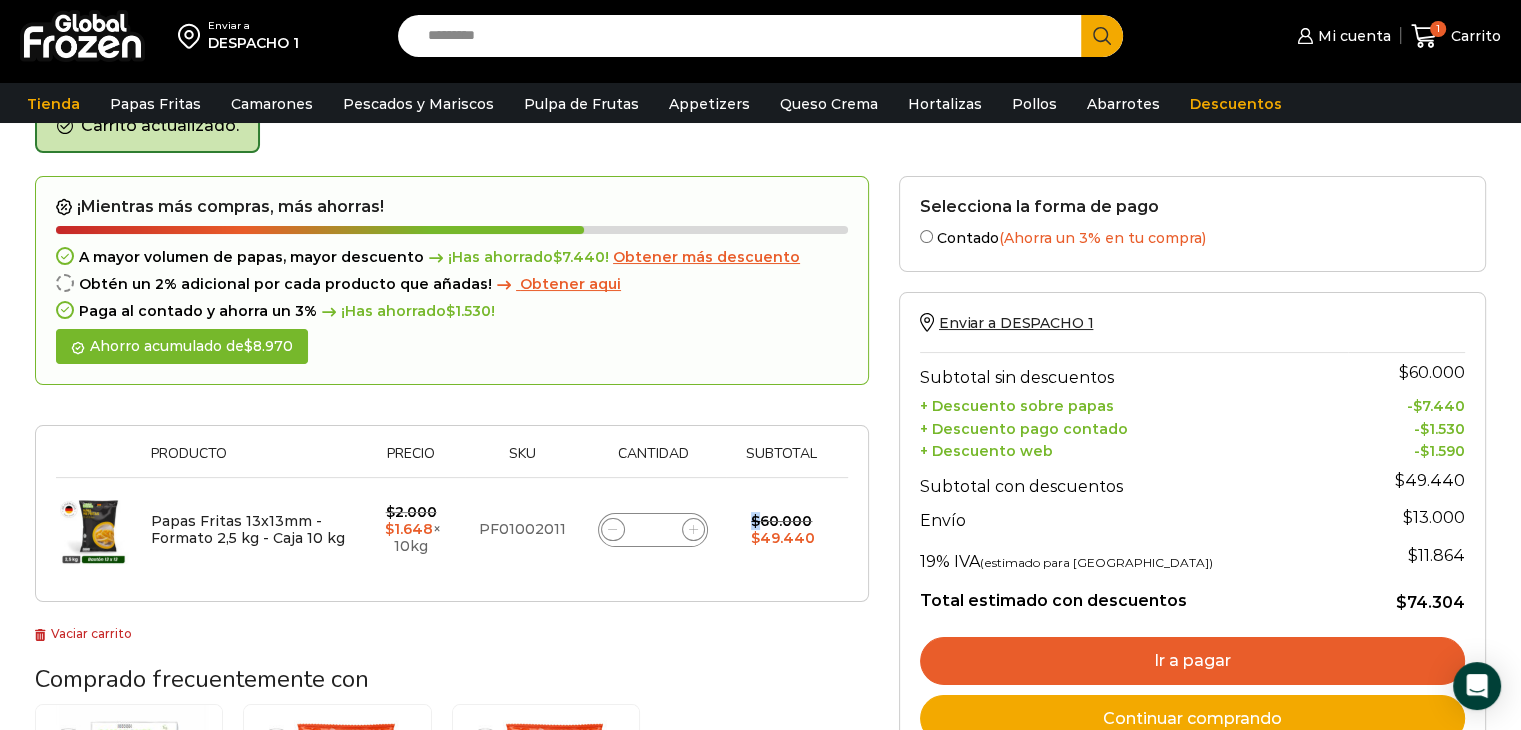 click 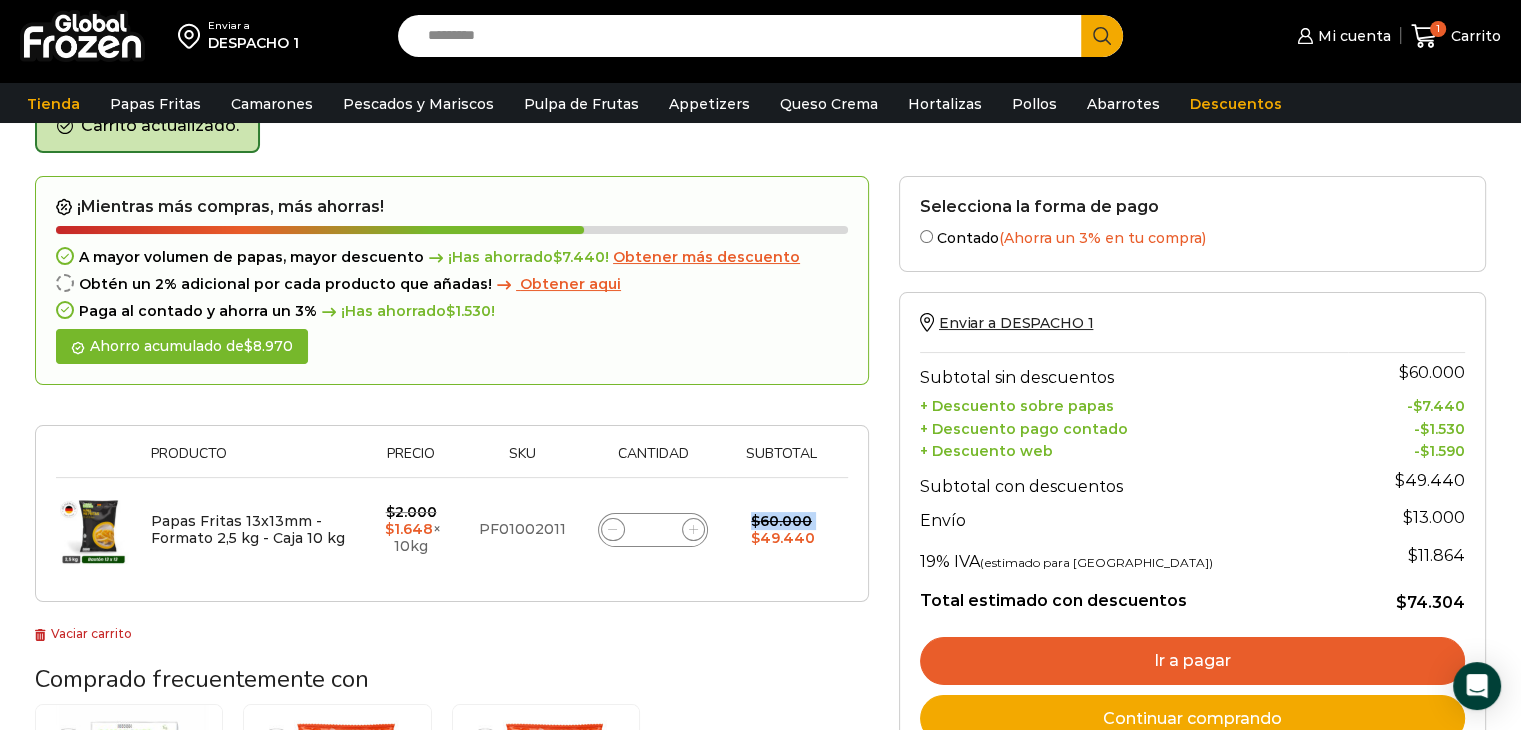 click 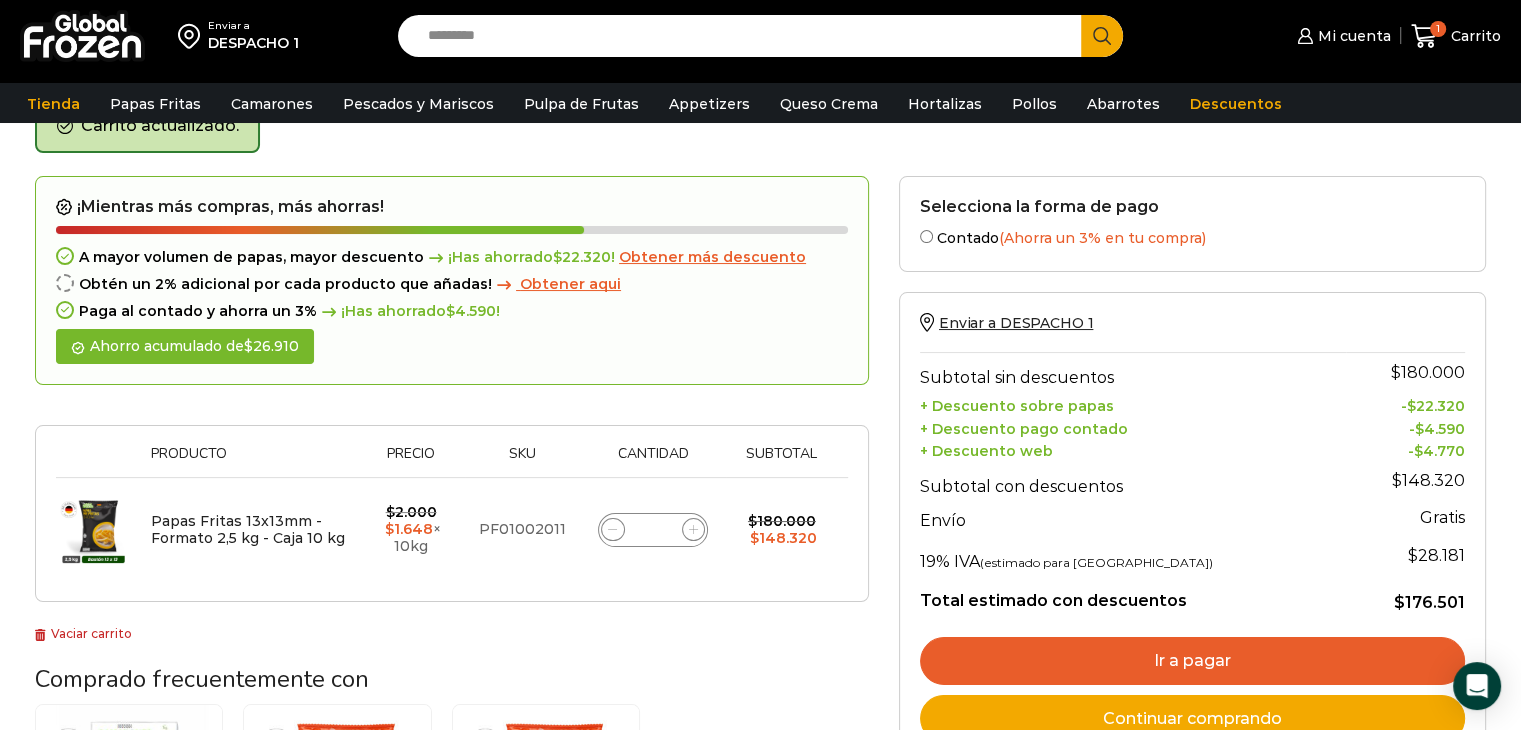 click on "Papas Fritas 13x13mm - Formato 2,5 kg - Caja 10 kg cantidad
*" 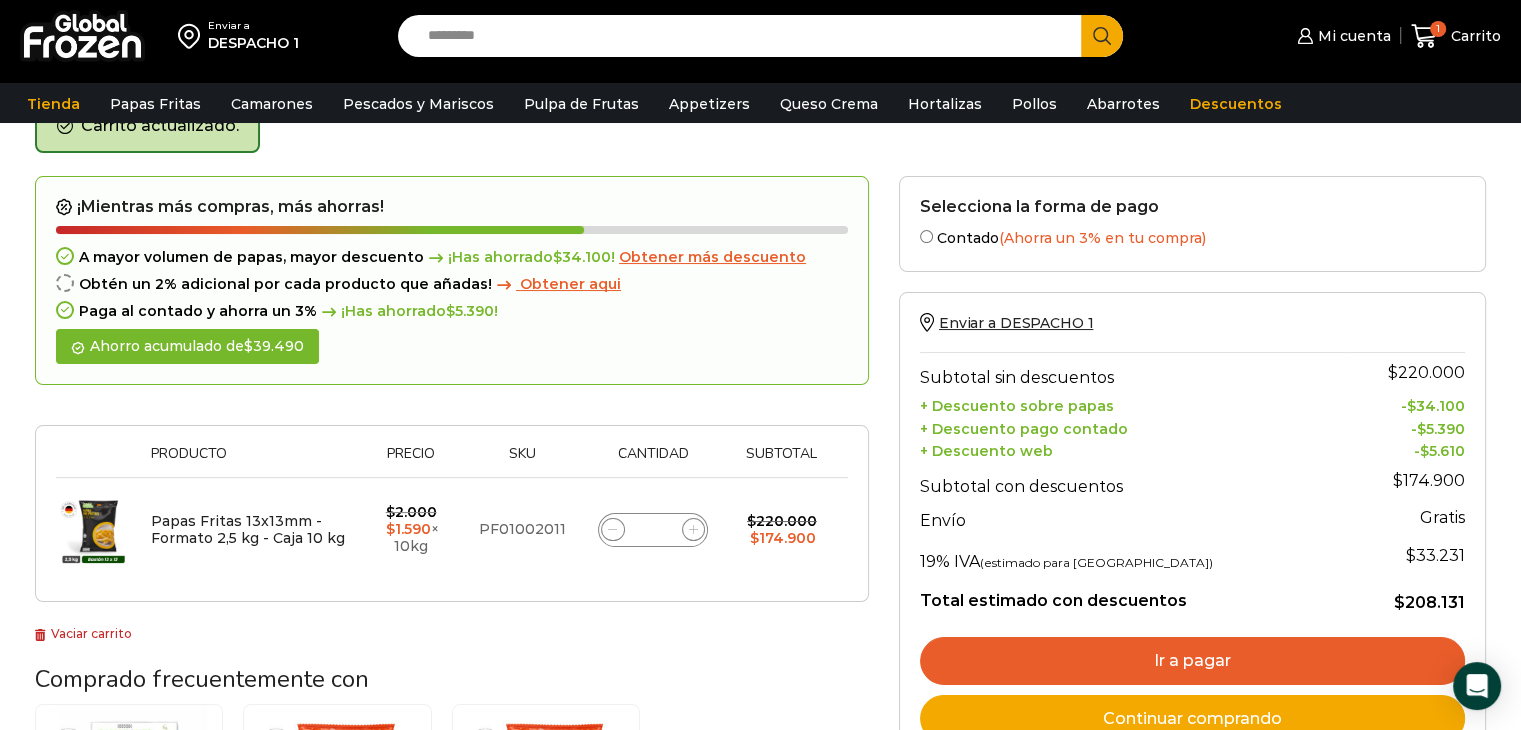 click 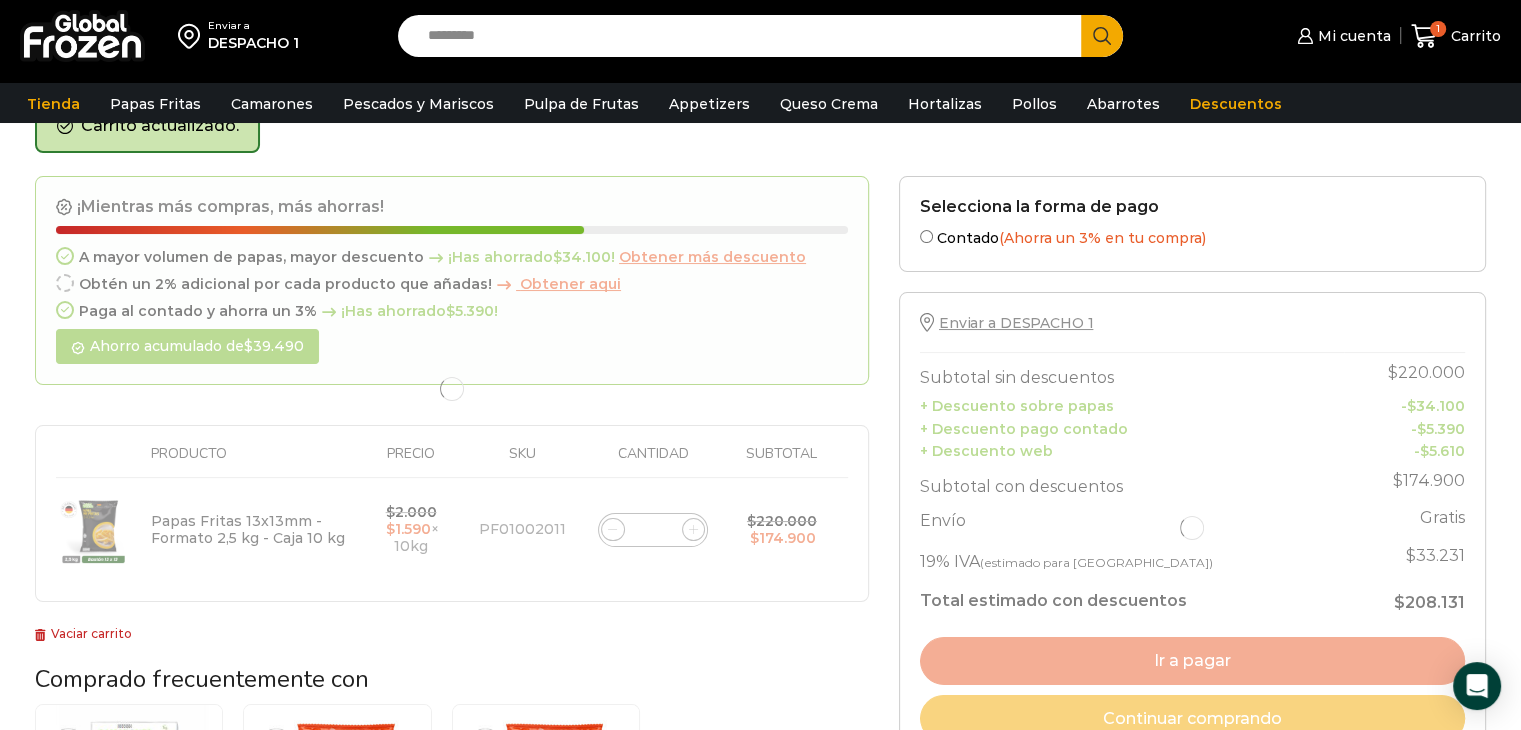 click 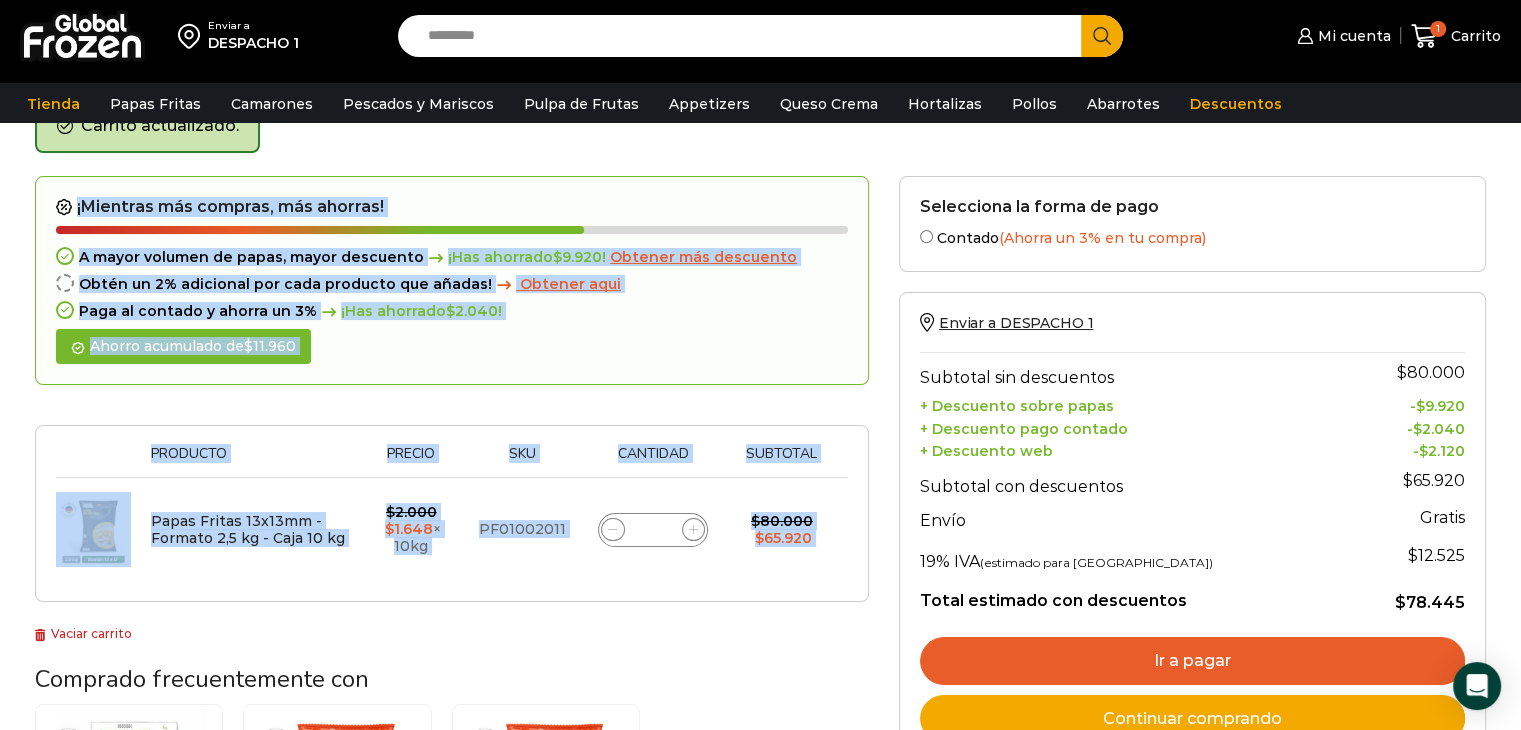 click 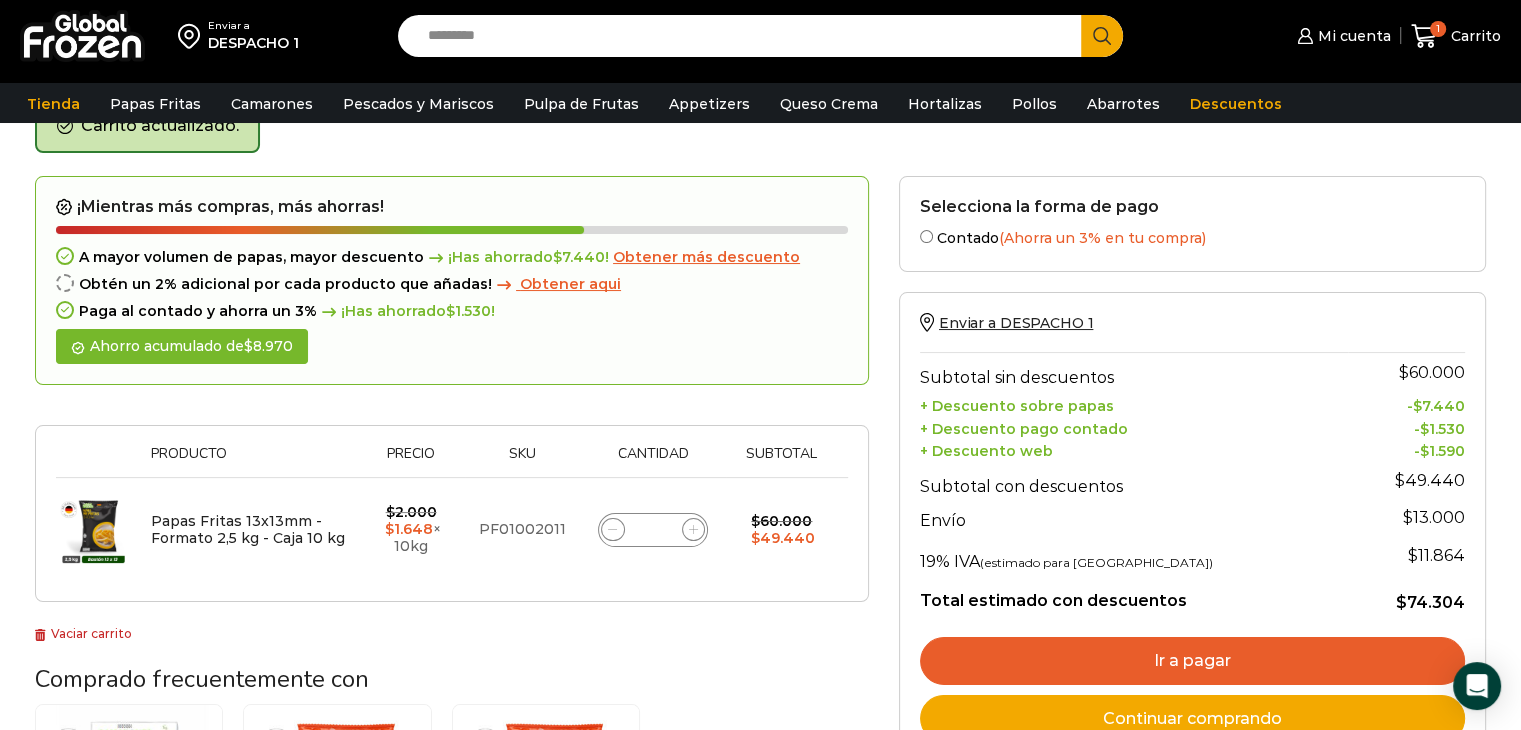 click 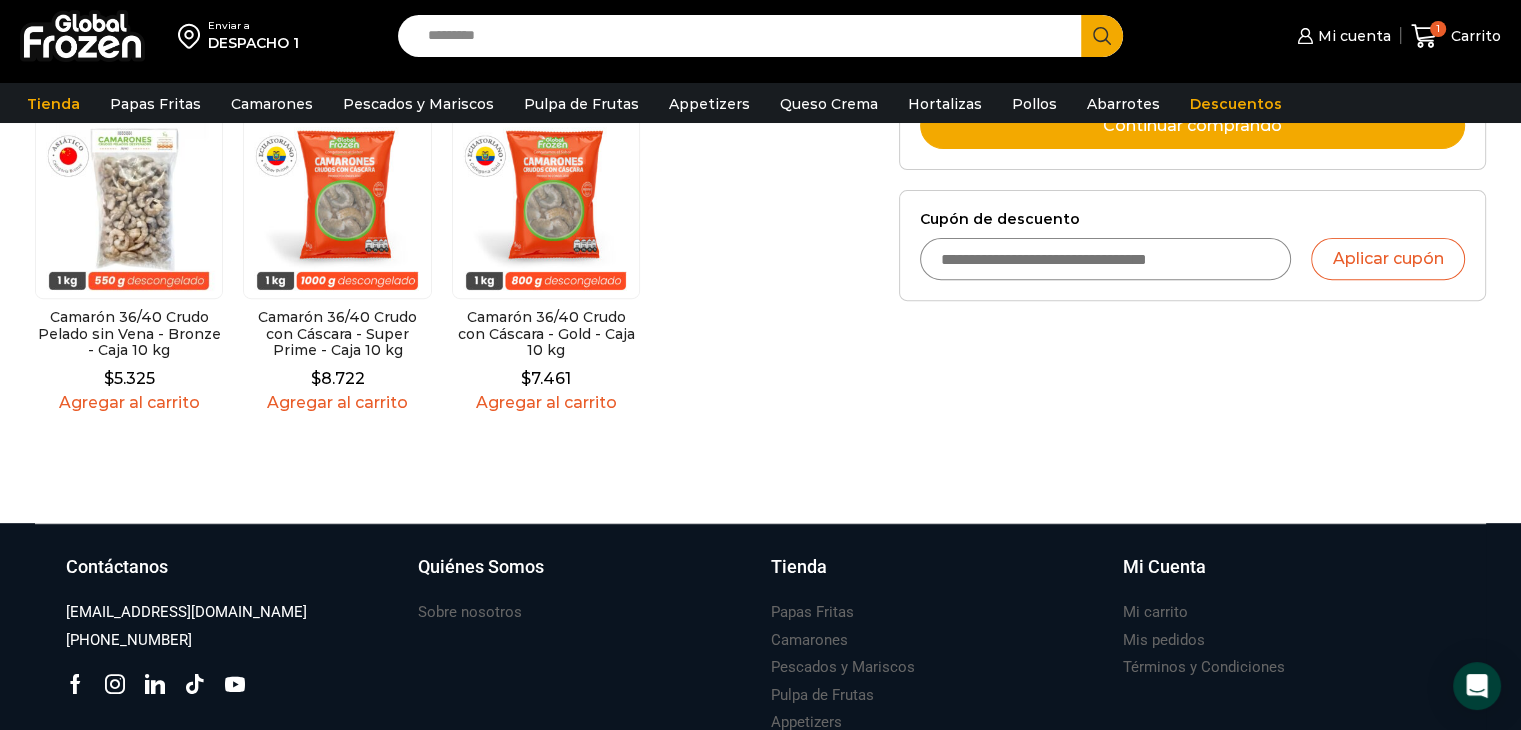 scroll, scrollTop: 712, scrollLeft: 0, axis: vertical 